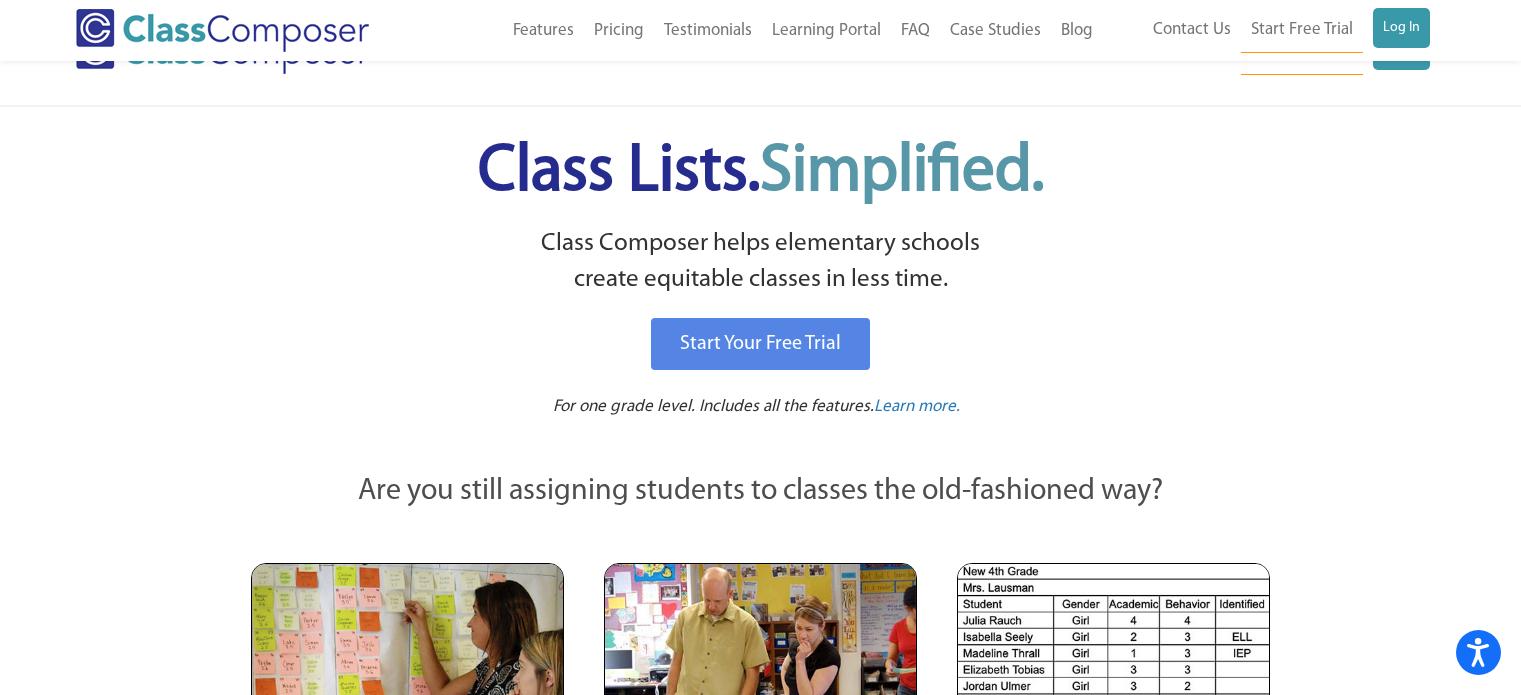 scroll, scrollTop: 476, scrollLeft: 0, axis: vertical 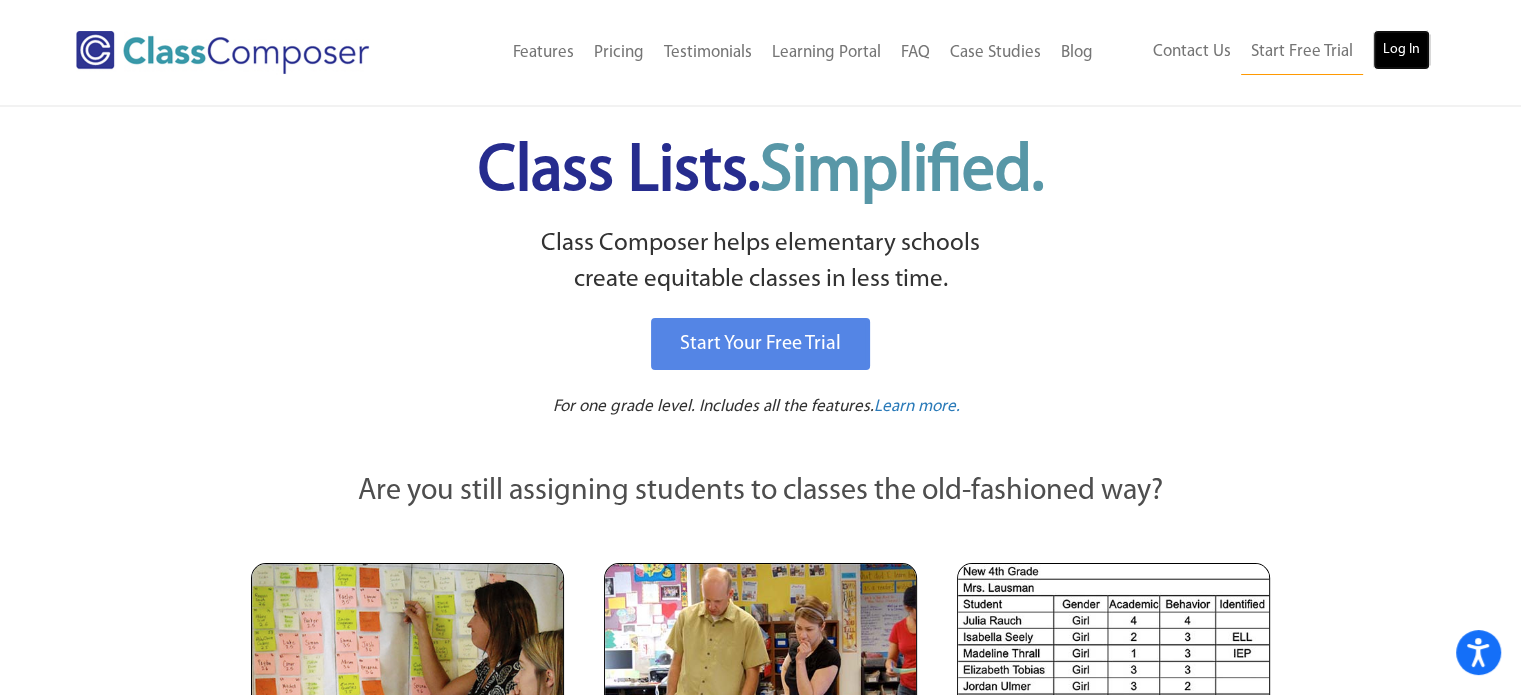 click on "Log In" at bounding box center [1401, 50] 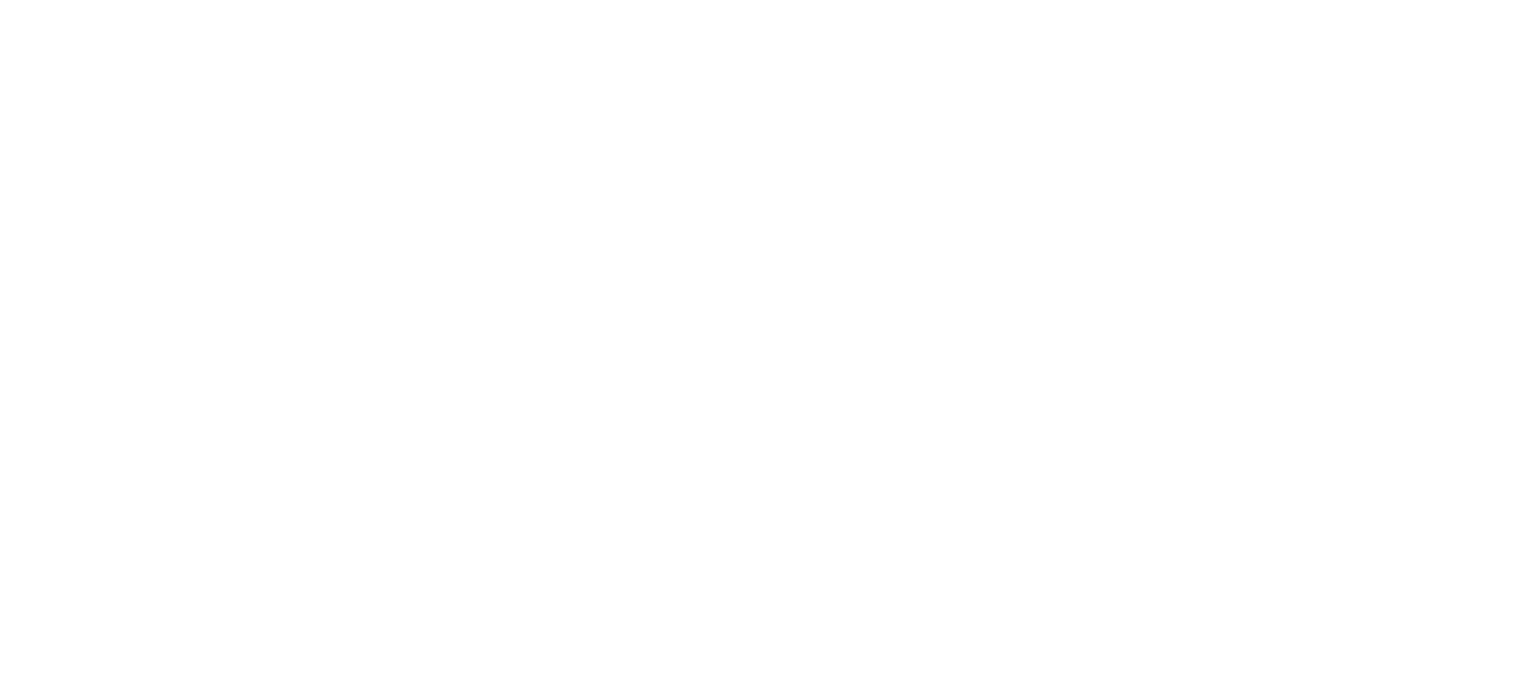 scroll, scrollTop: 0, scrollLeft: 0, axis: both 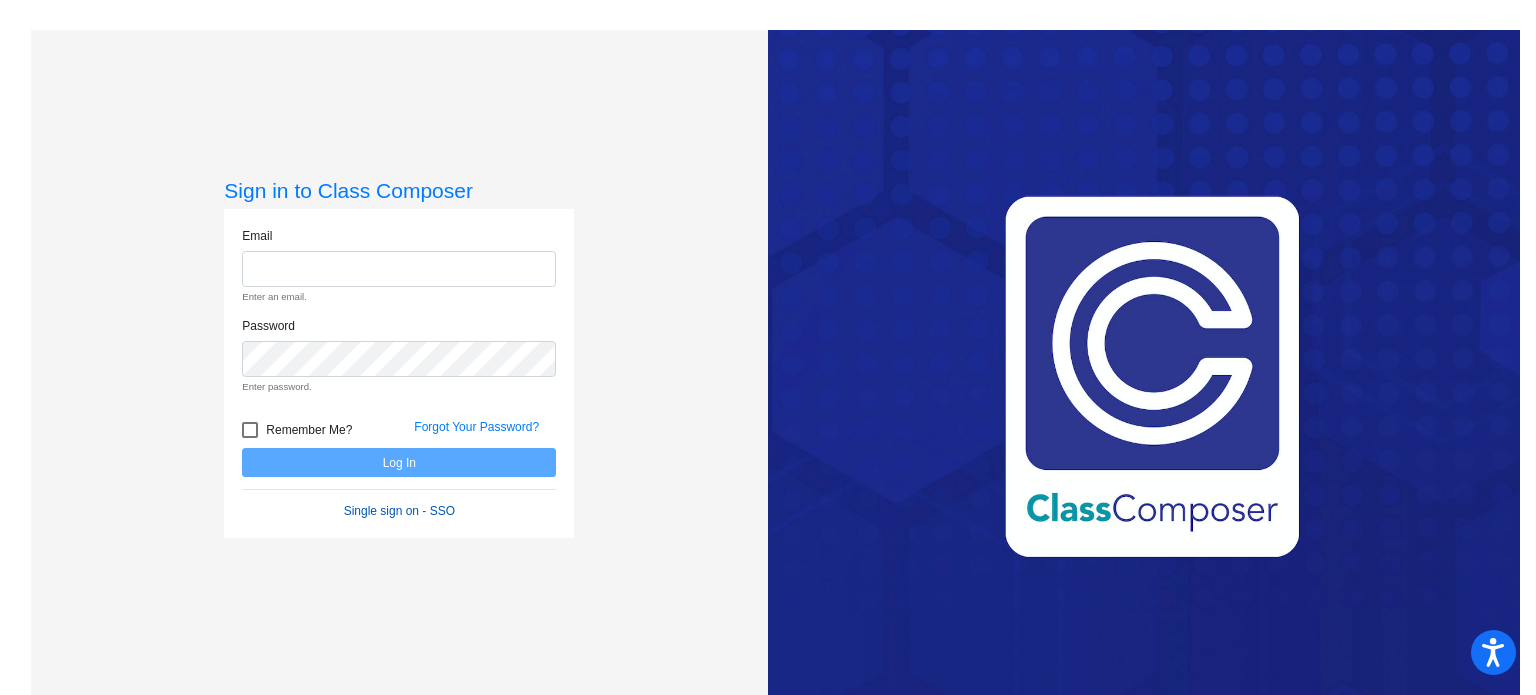 click on "Email Enter an email. Password Enter password.   Remember Me? Forgot Your Password?  Log In   Single sign on - SSO" 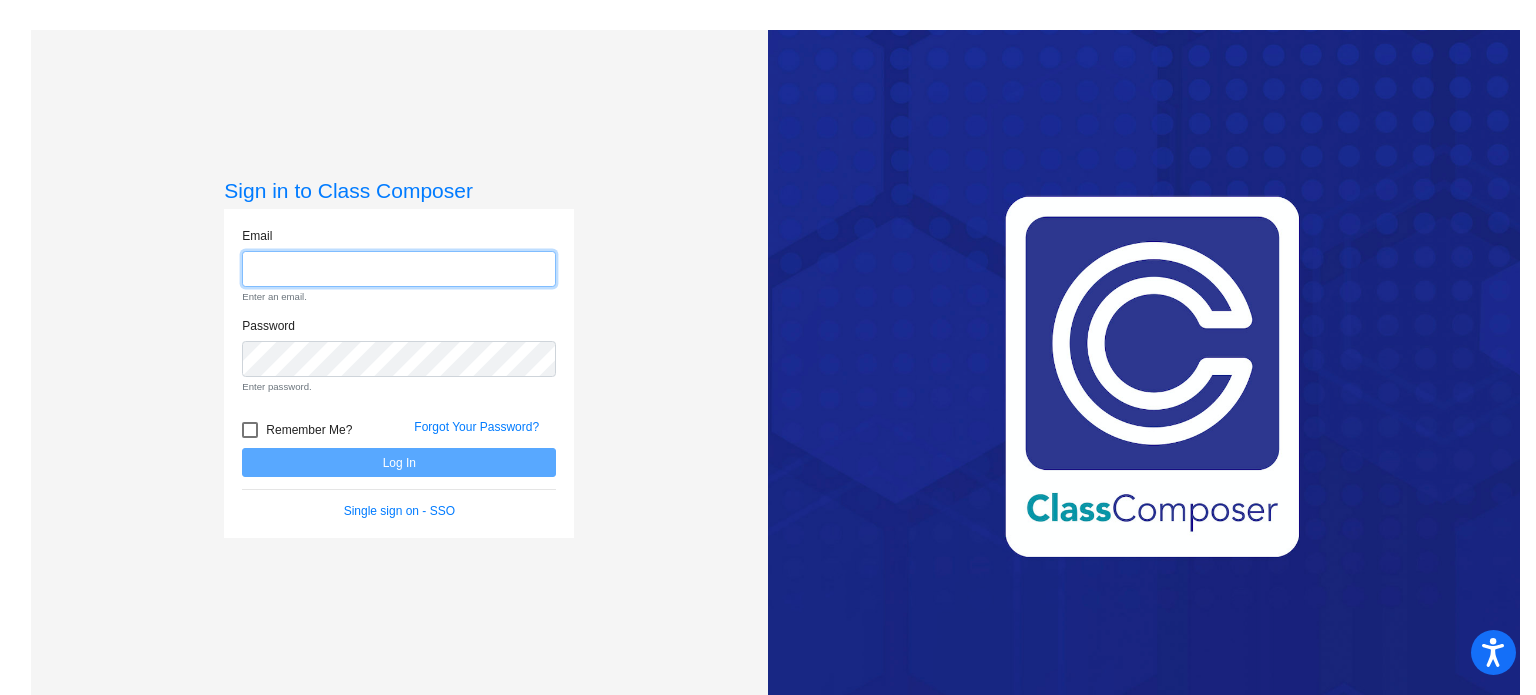 click 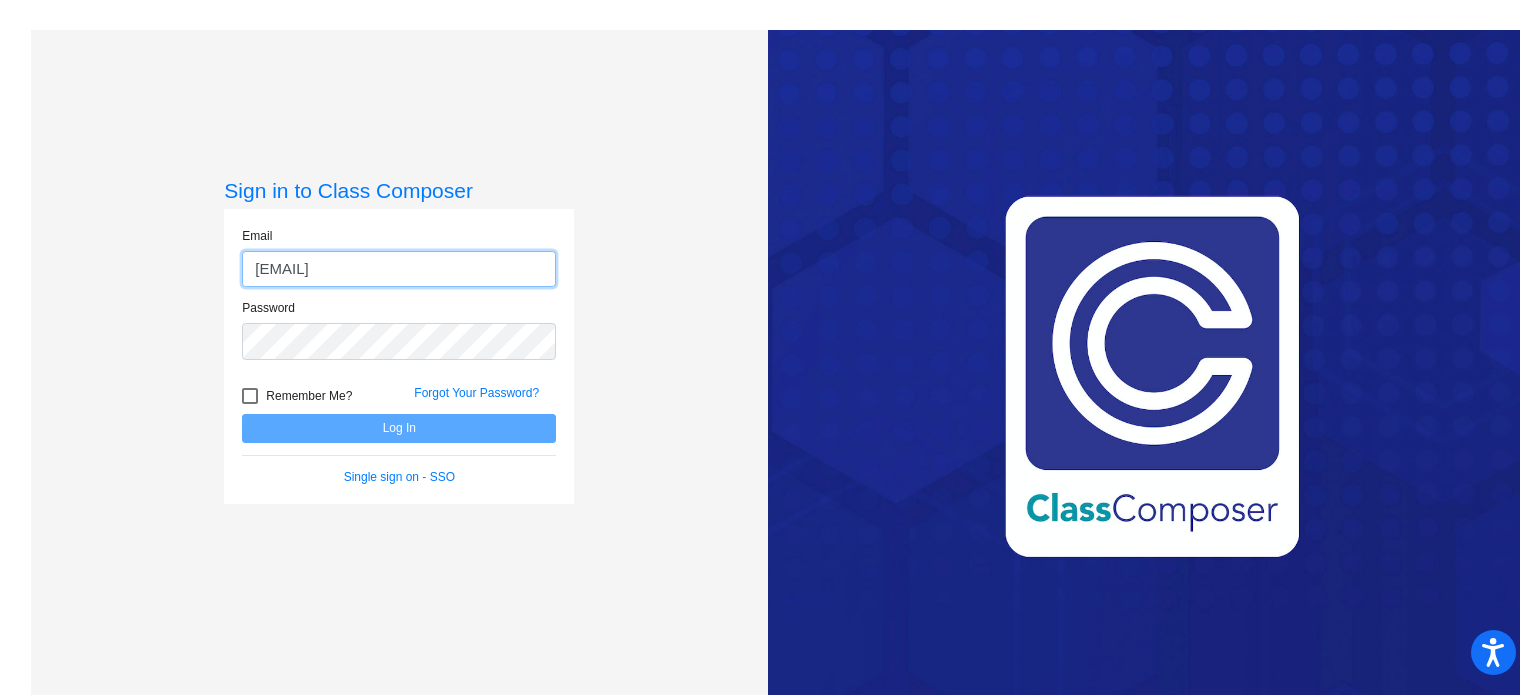 type on "[EMAIL]" 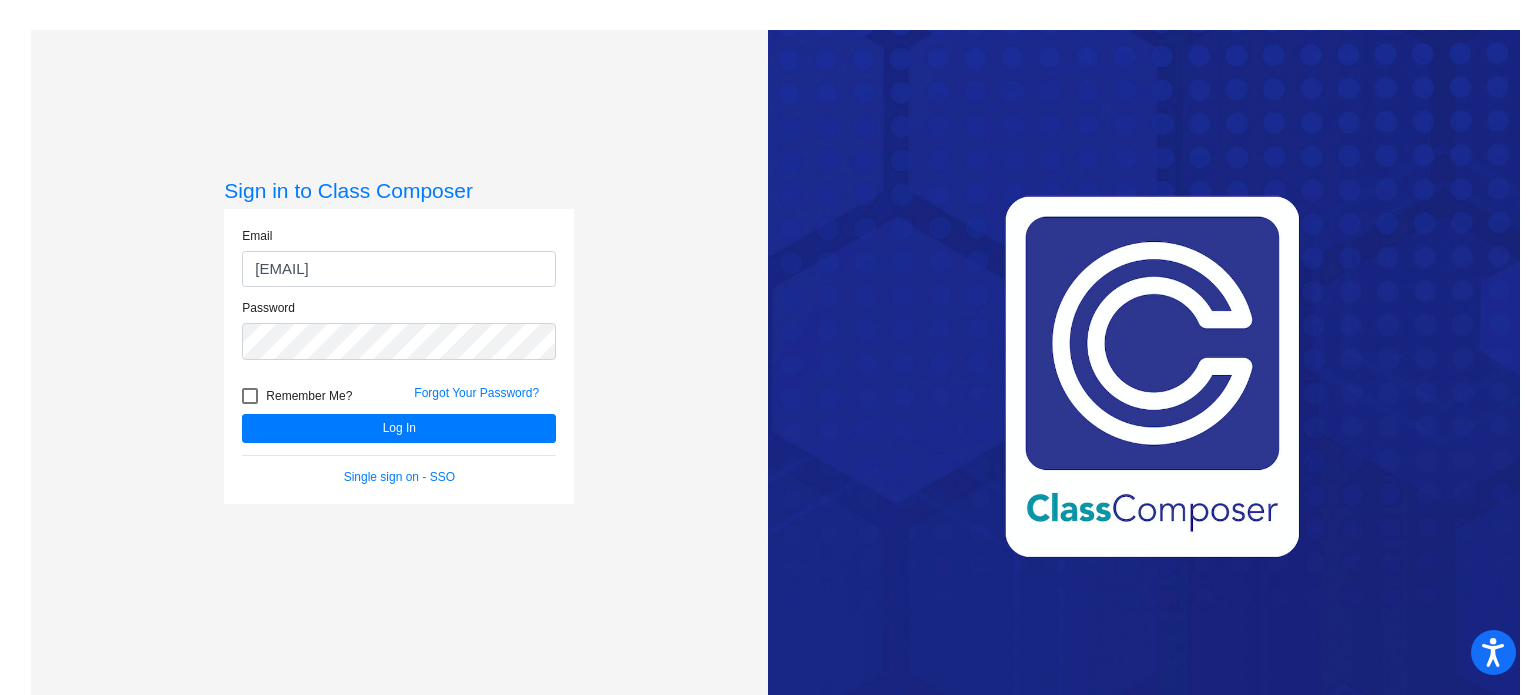 click on "Remember Me?" at bounding box center (297, 396) 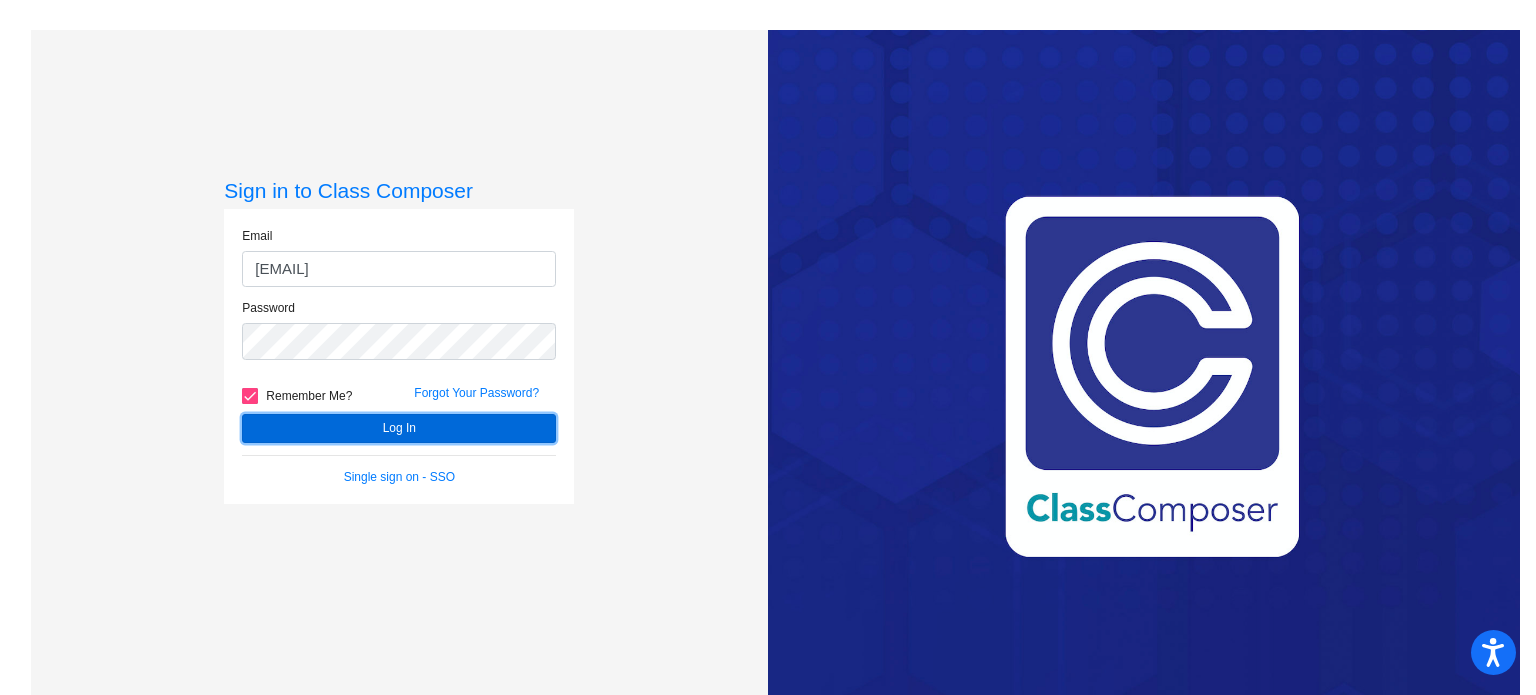 click on "Log In" 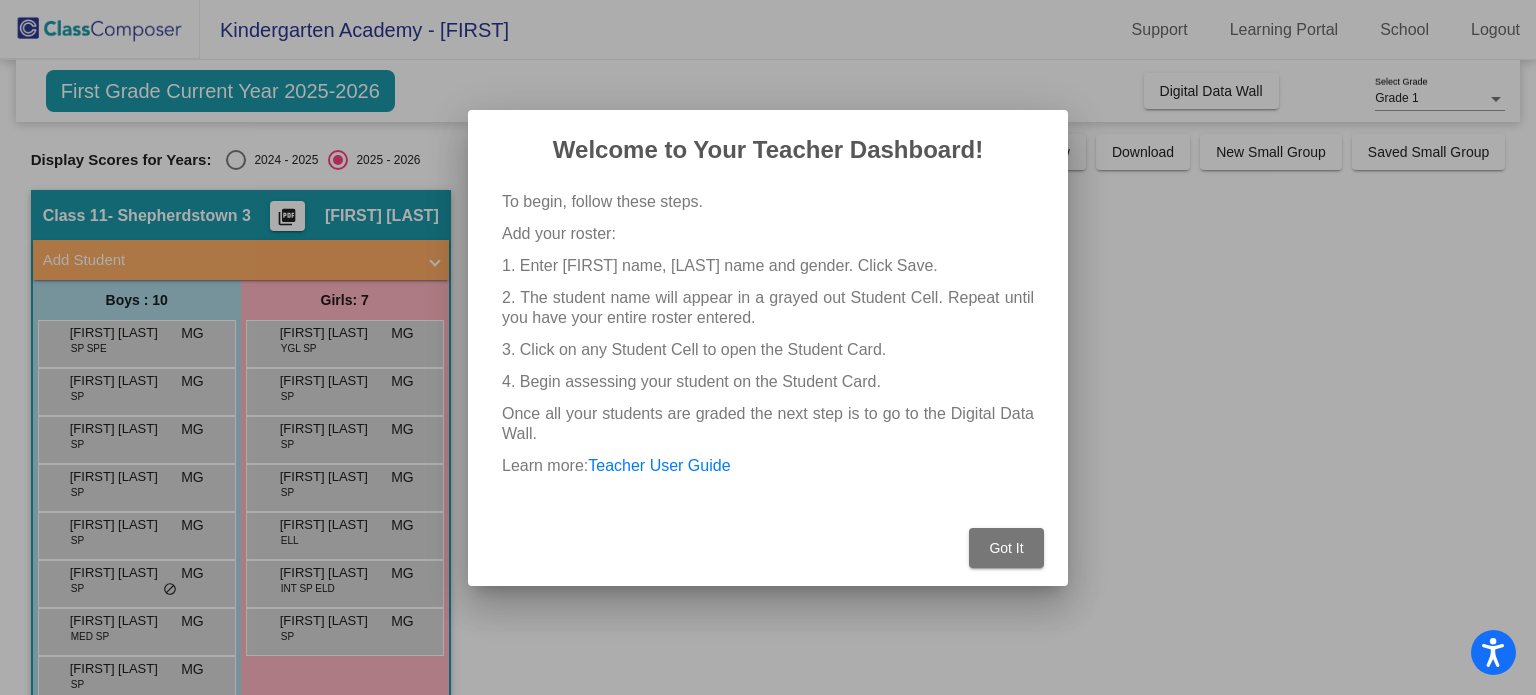 click on "Got It" at bounding box center (1006, 548) 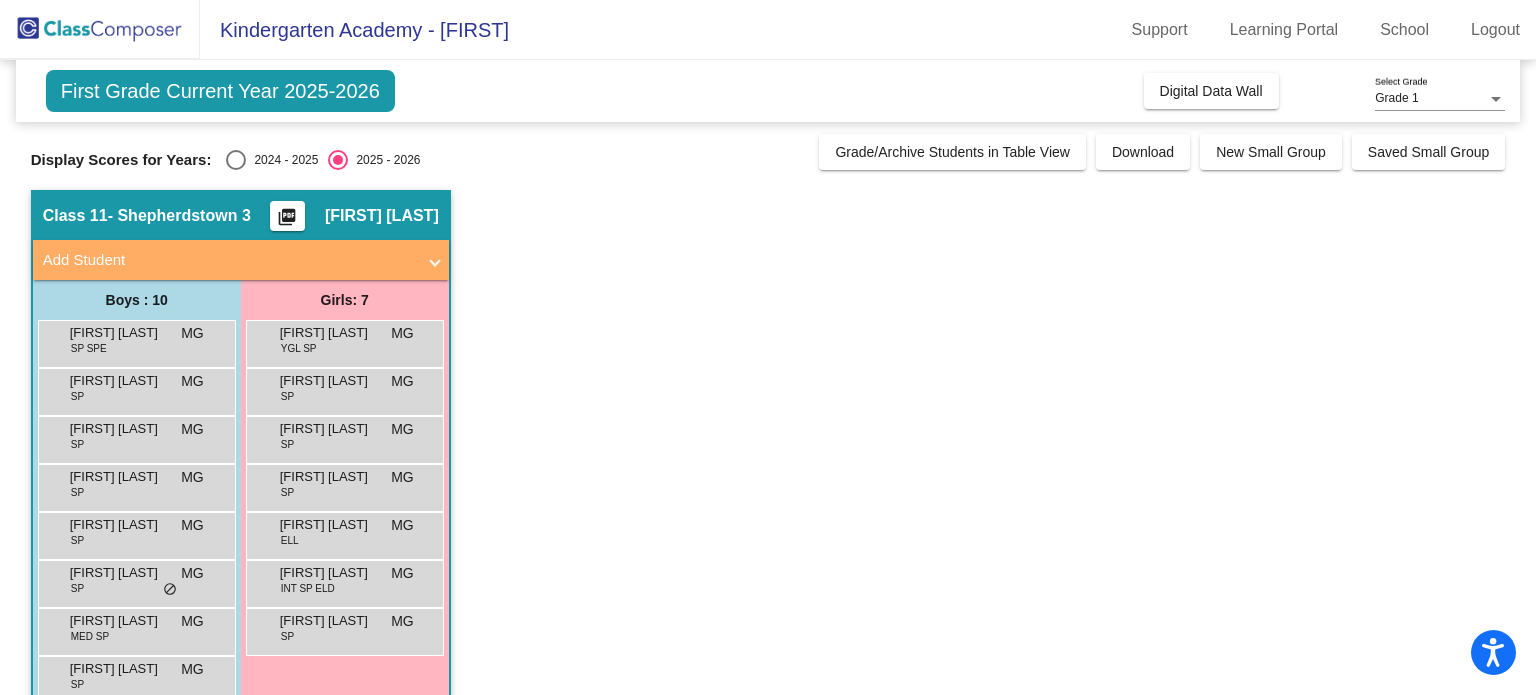 scroll, scrollTop: 0, scrollLeft: 0, axis: both 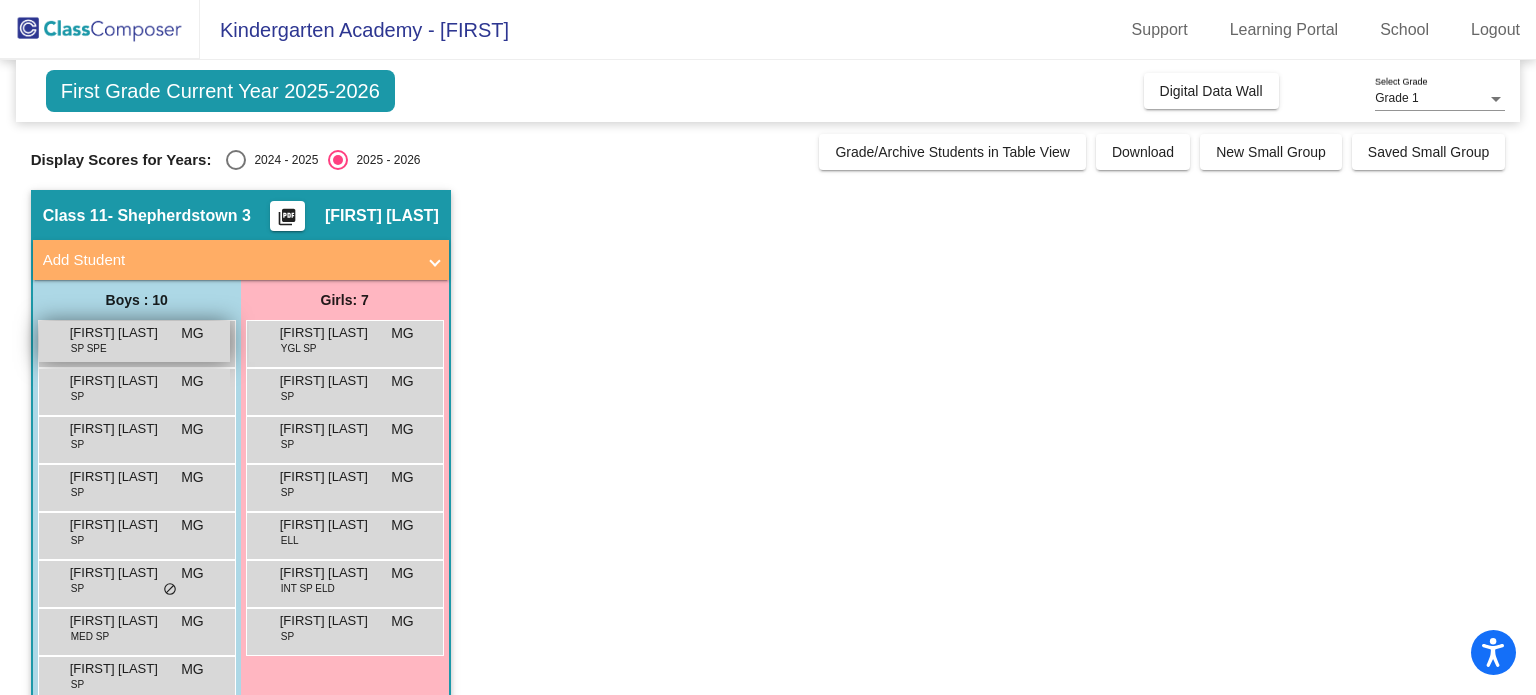 click on "[FIRST] [LAST] SP SPE MG lock do_not_disturb_alt" at bounding box center [134, 341] 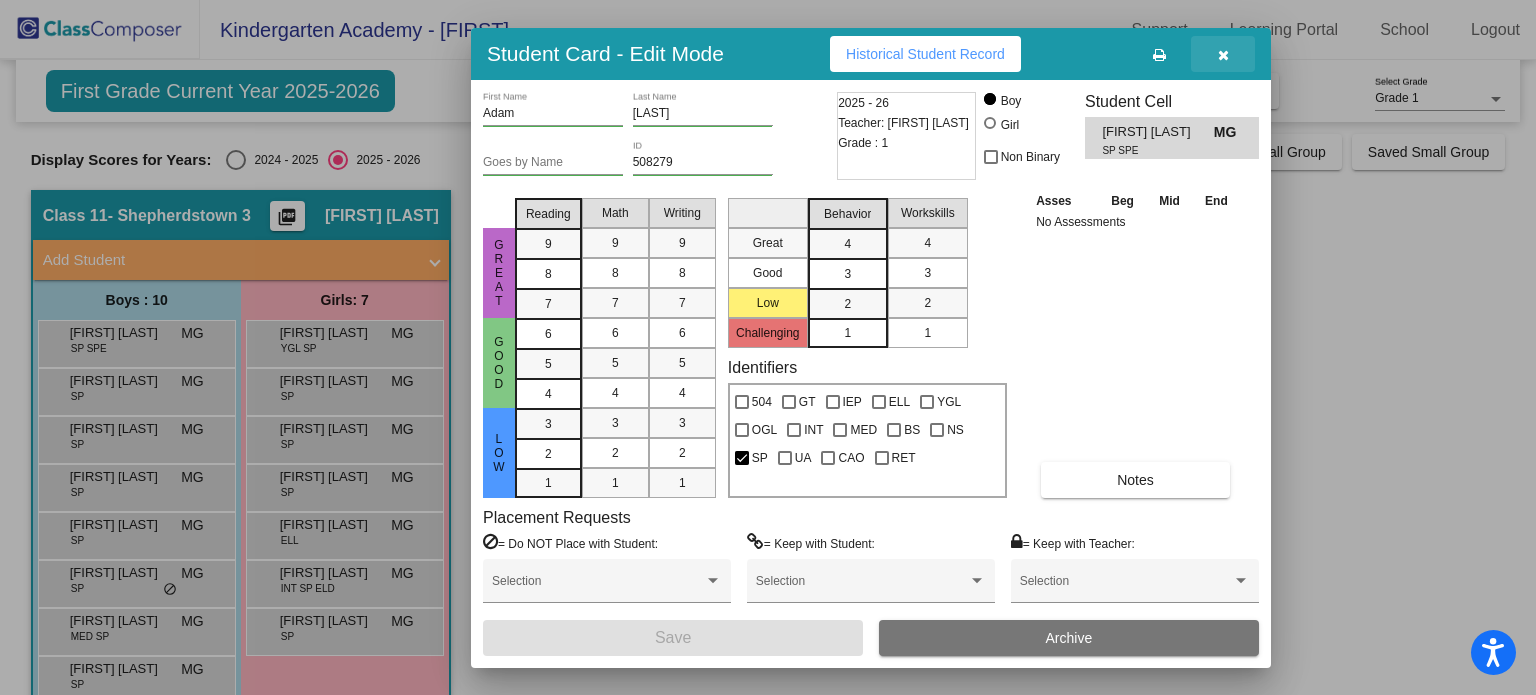 click at bounding box center (1223, 55) 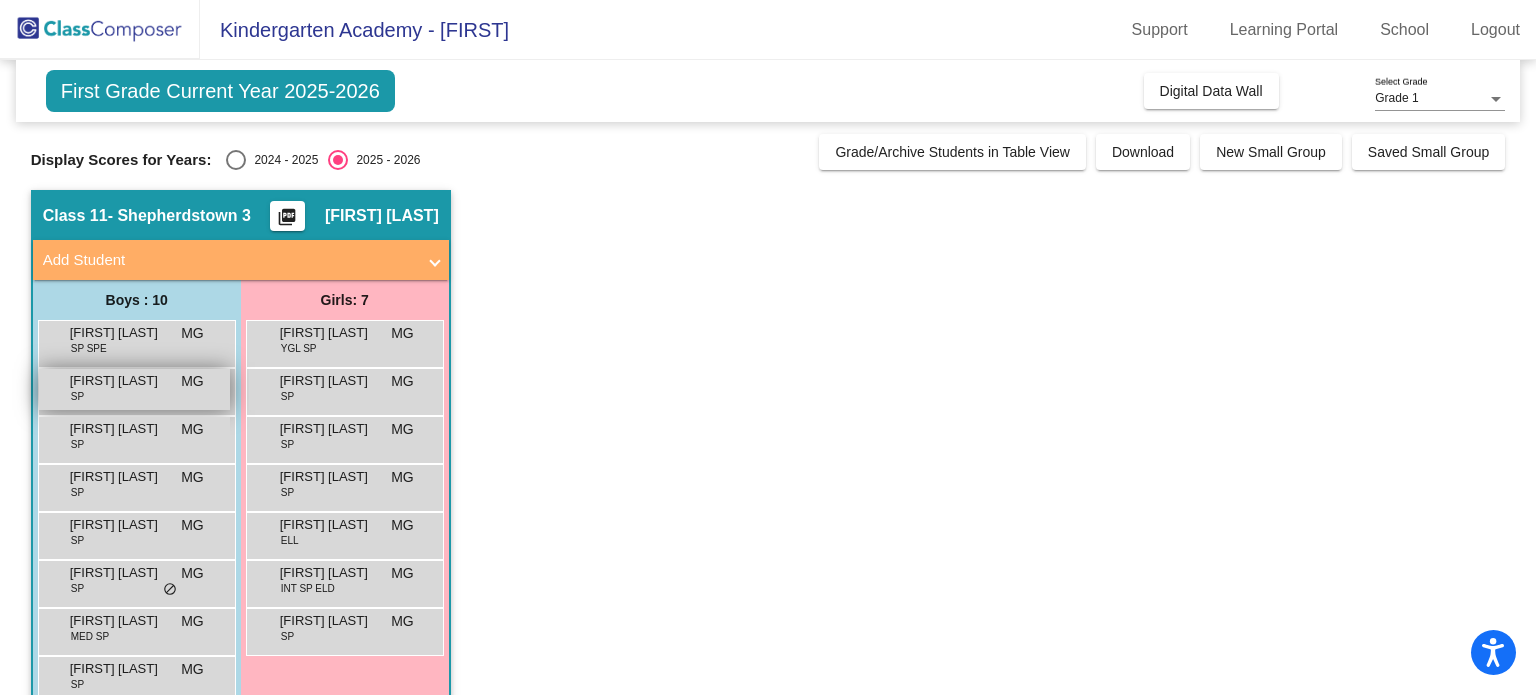 click on "[FIRST] [LAST]" at bounding box center (120, 381) 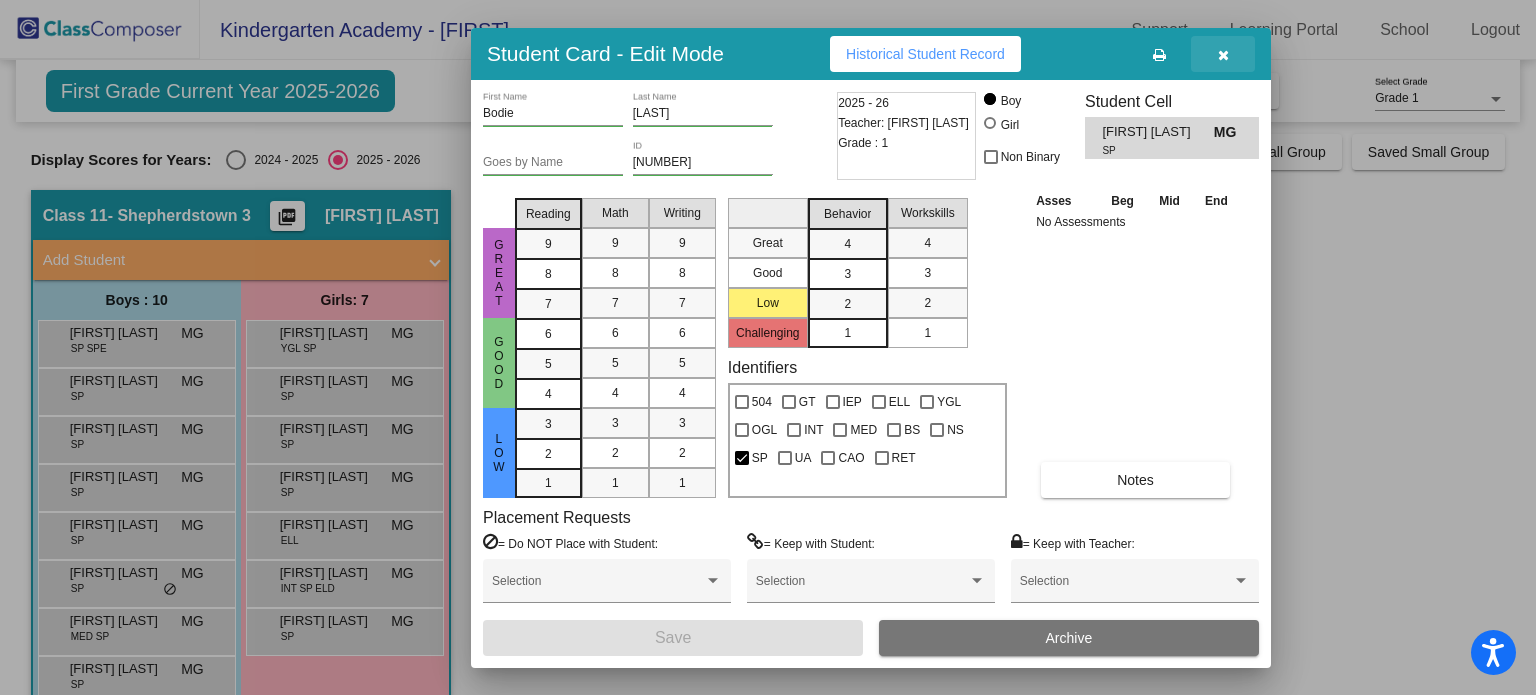 click at bounding box center (1223, 54) 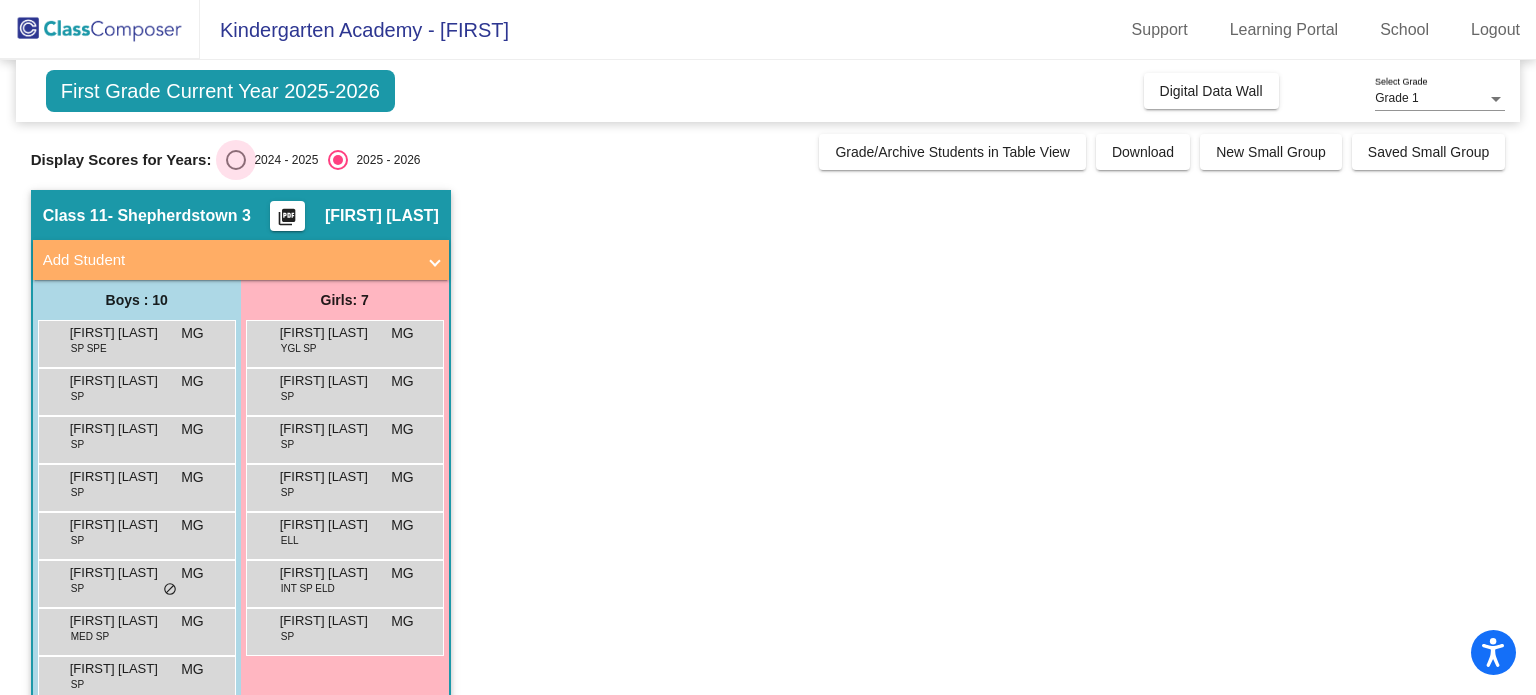 click at bounding box center [236, 160] 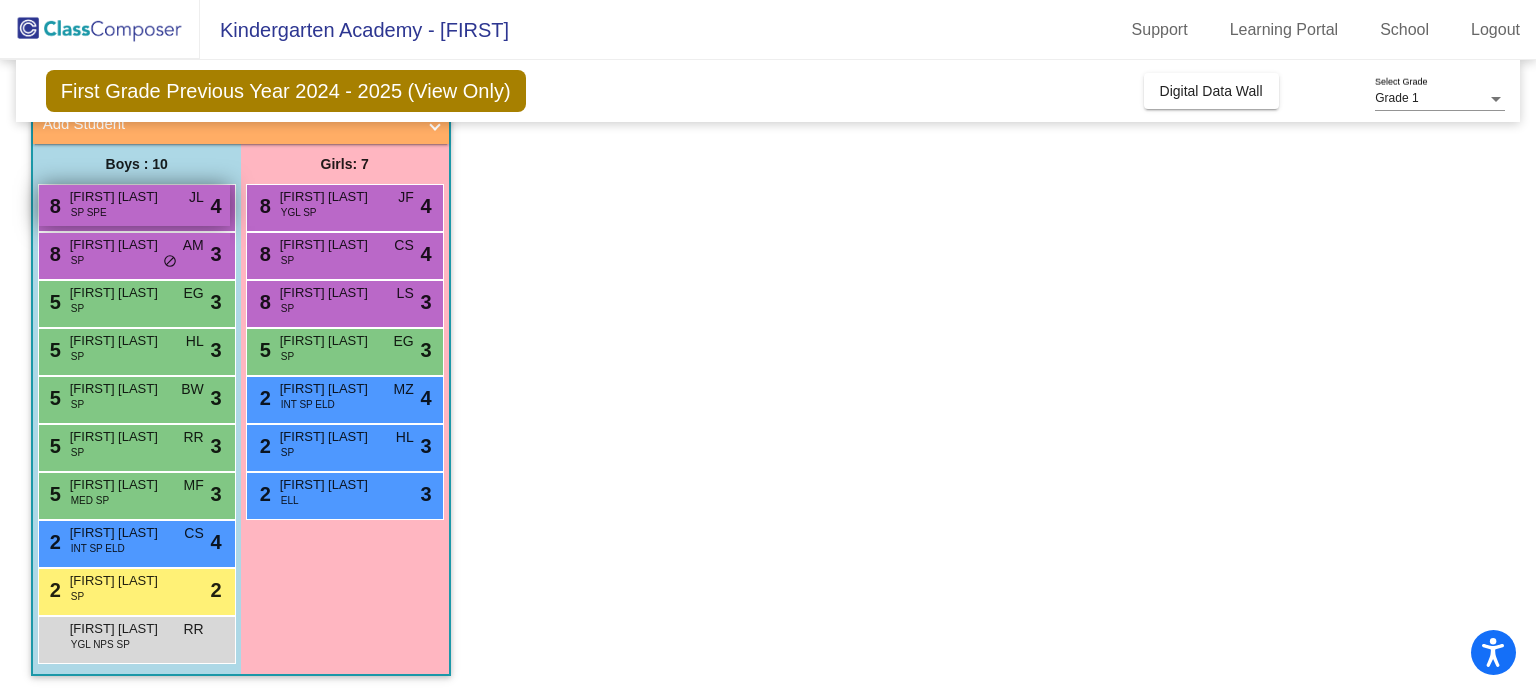 scroll, scrollTop: 135, scrollLeft: 0, axis: vertical 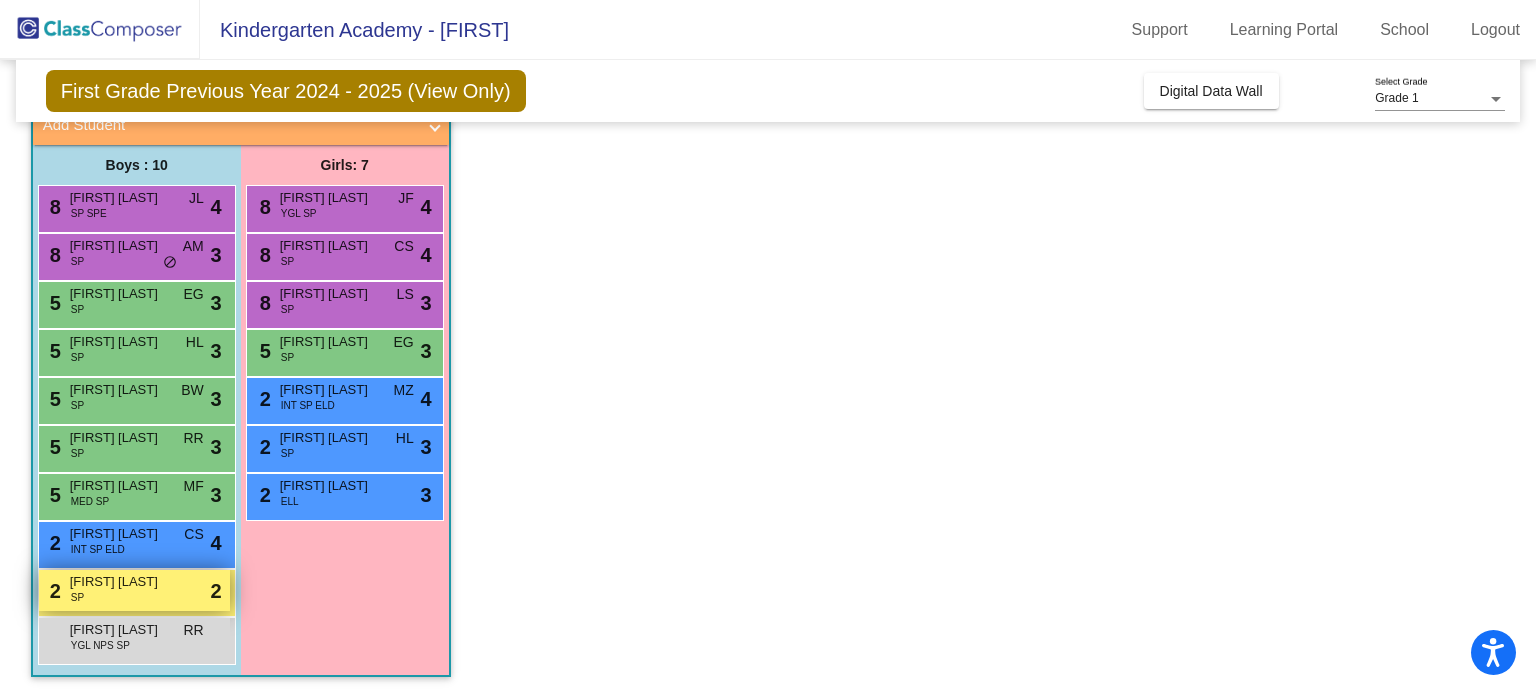 click on "2 [FIRST] SP lock do_not_disturb_alt 2" at bounding box center (134, 590) 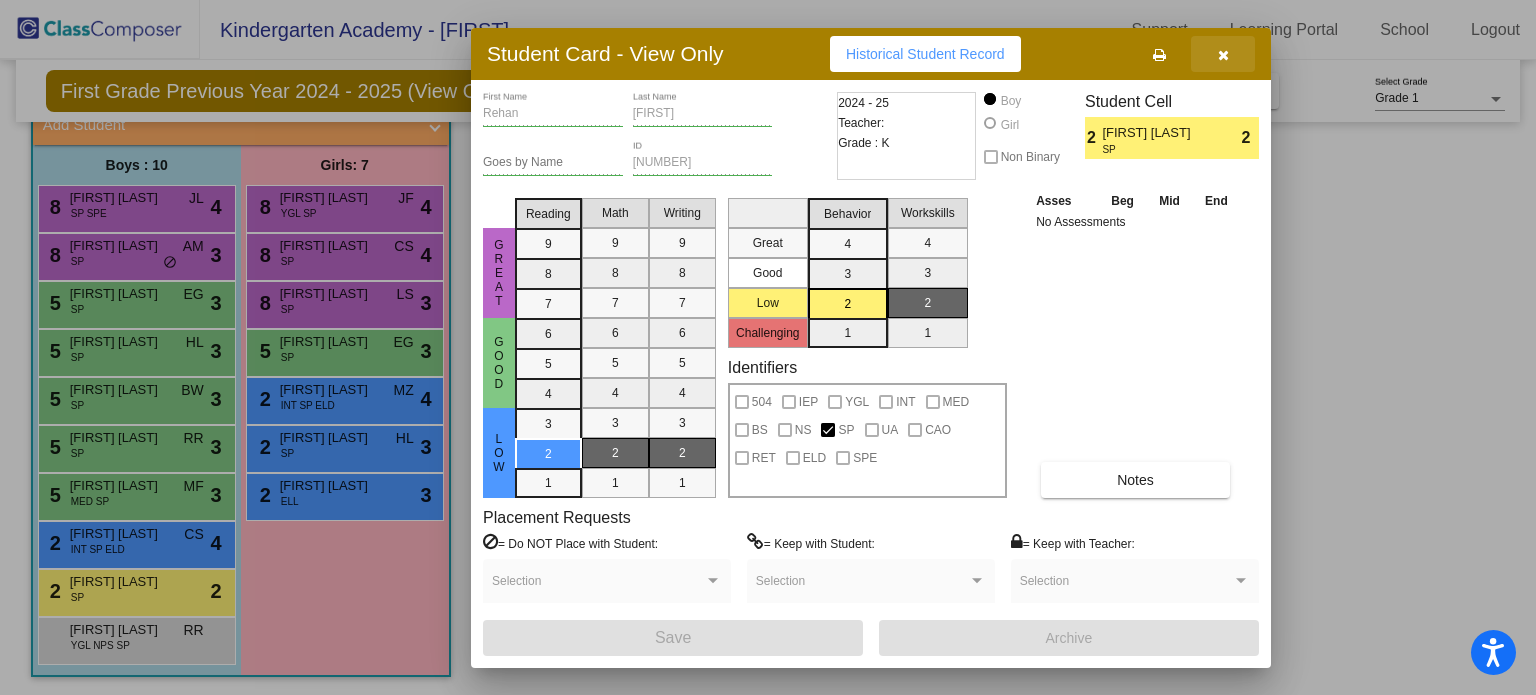 click at bounding box center (1223, 54) 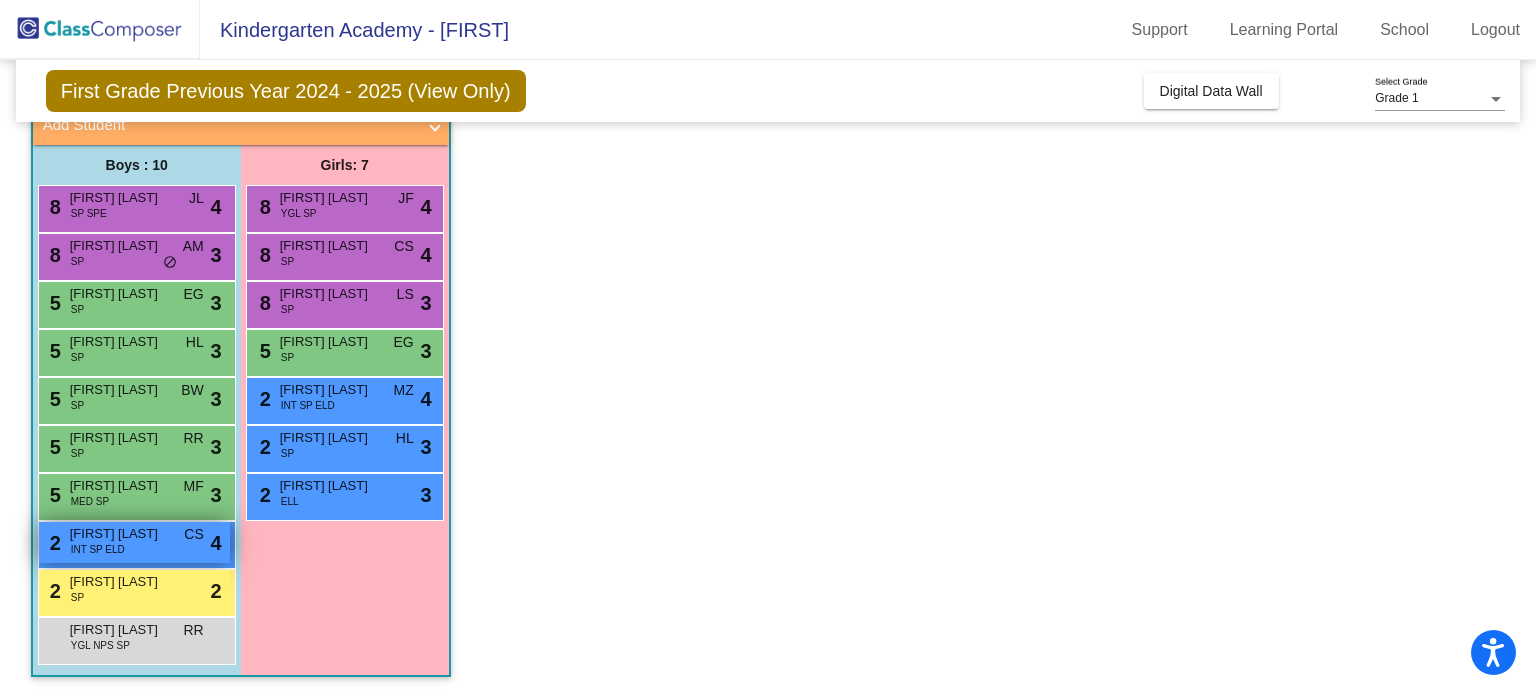 click on "INT SP ELD" at bounding box center [98, 549] 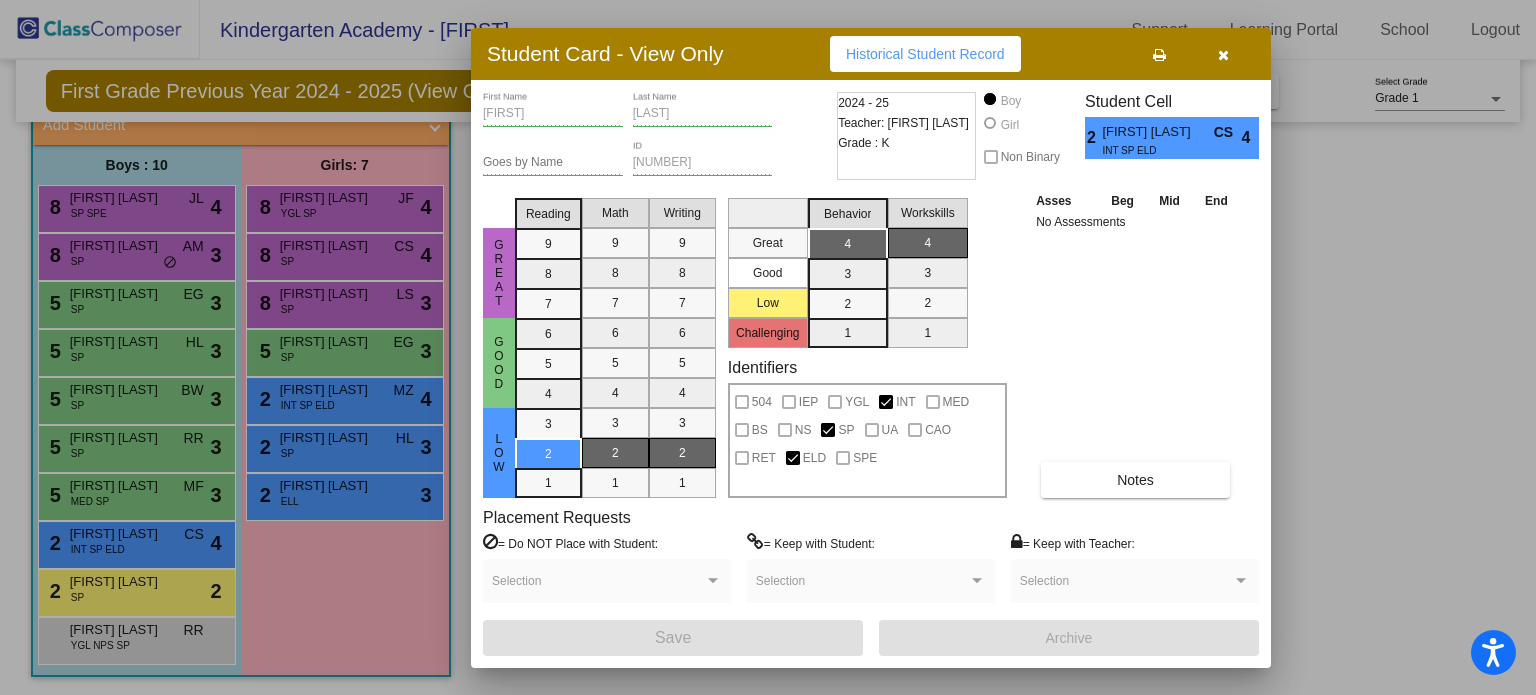 click at bounding box center (1223, 54) 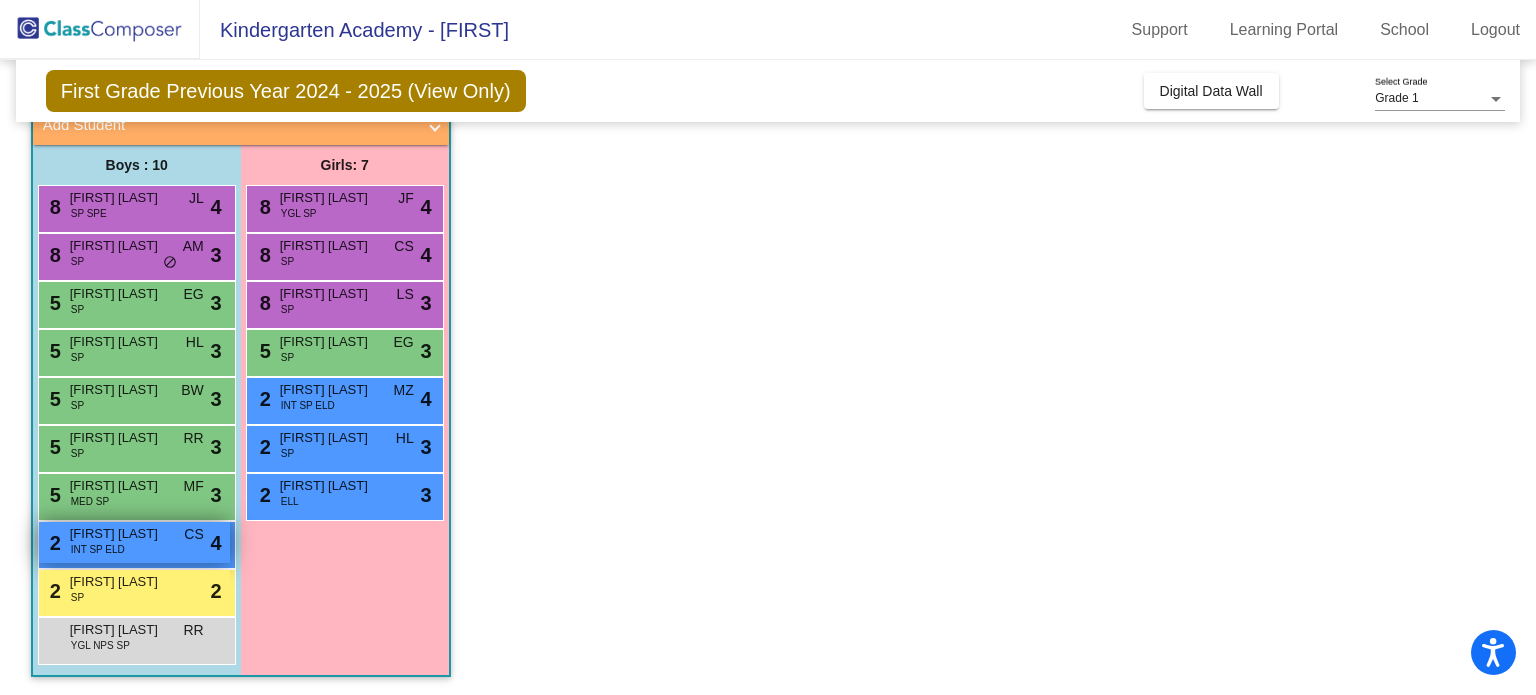 click on "[FIRST] [LAST]" at bounding box center [120, 534] 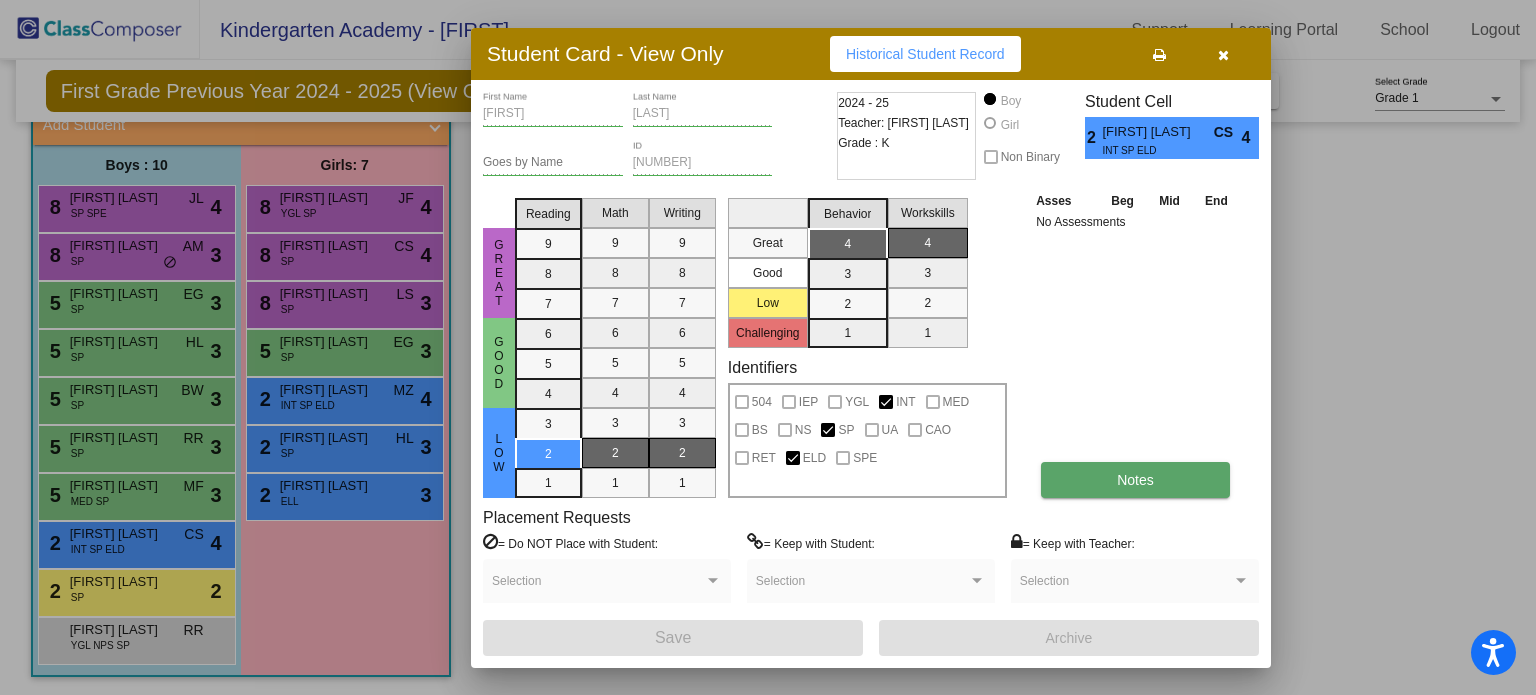 click on "Notes" at bounding box center (1135, 480) 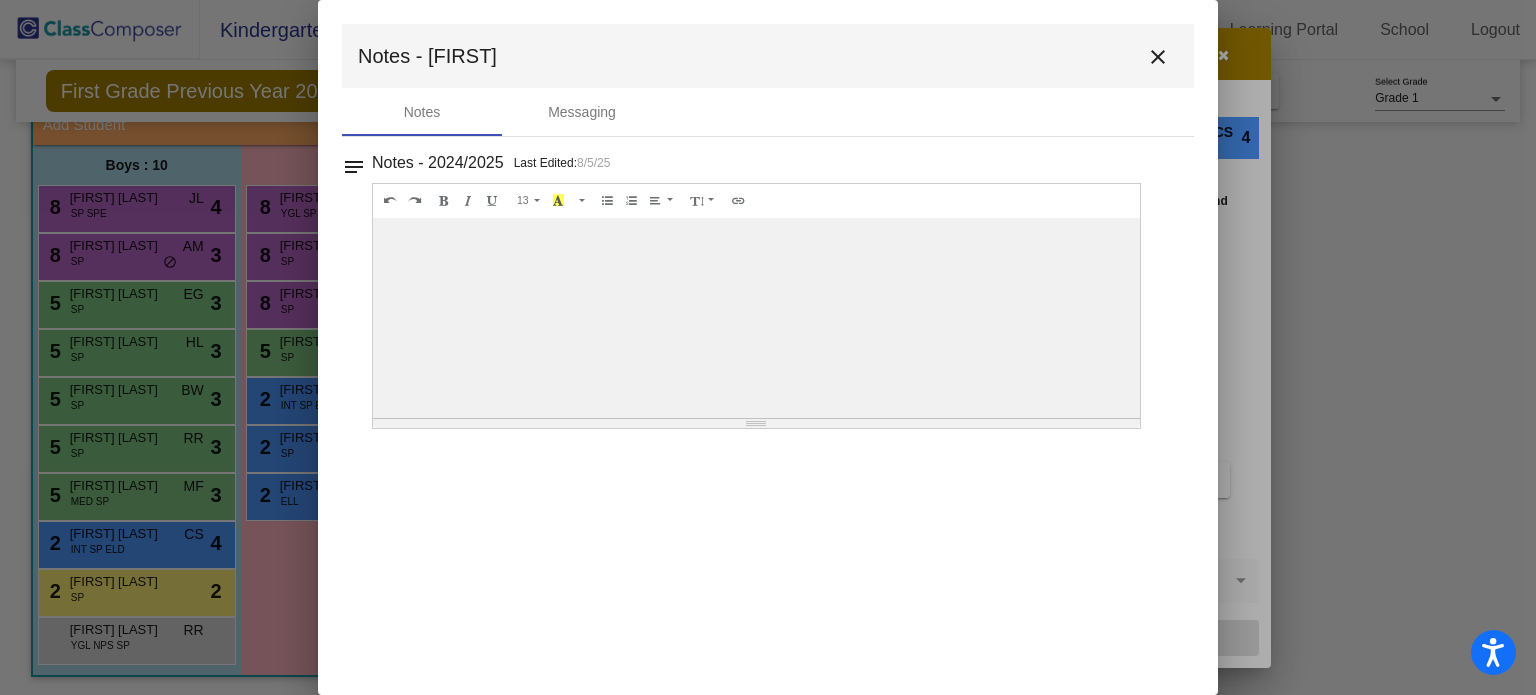 drag, startPoint x: 759, startPoint y: 420, endPoint x: 862, endPoint y: 132, distance: 305.86435 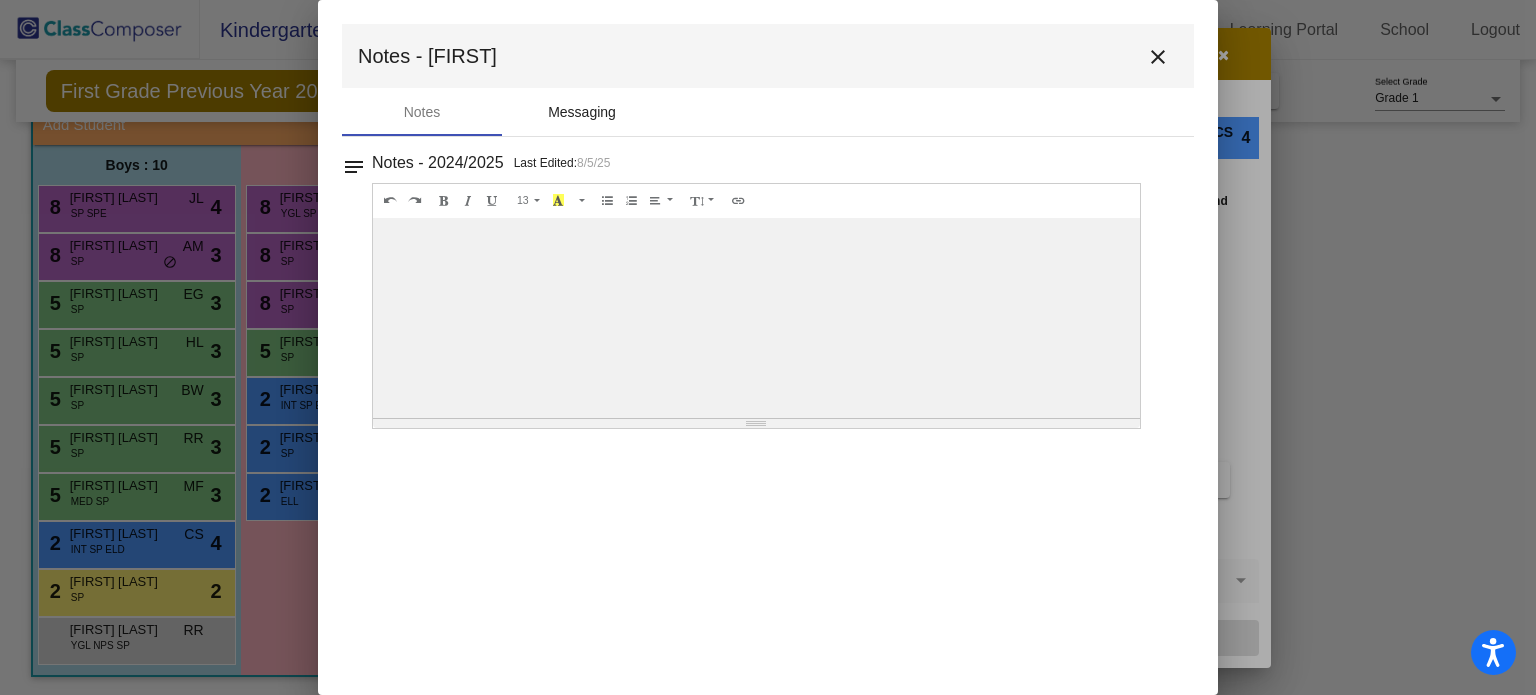 click on "Messaging" at bounding box center [582, 112] 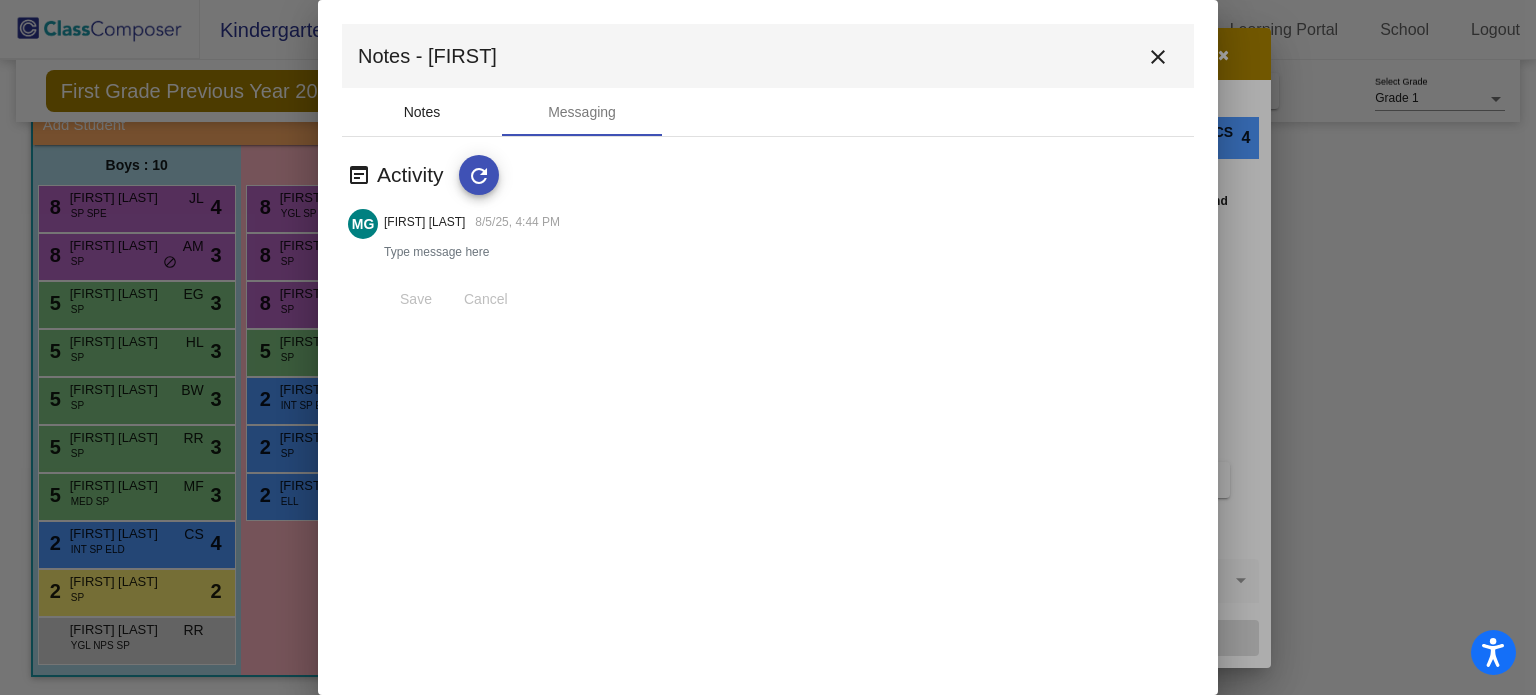 click on "Notes" at bounding box center [422, 112] 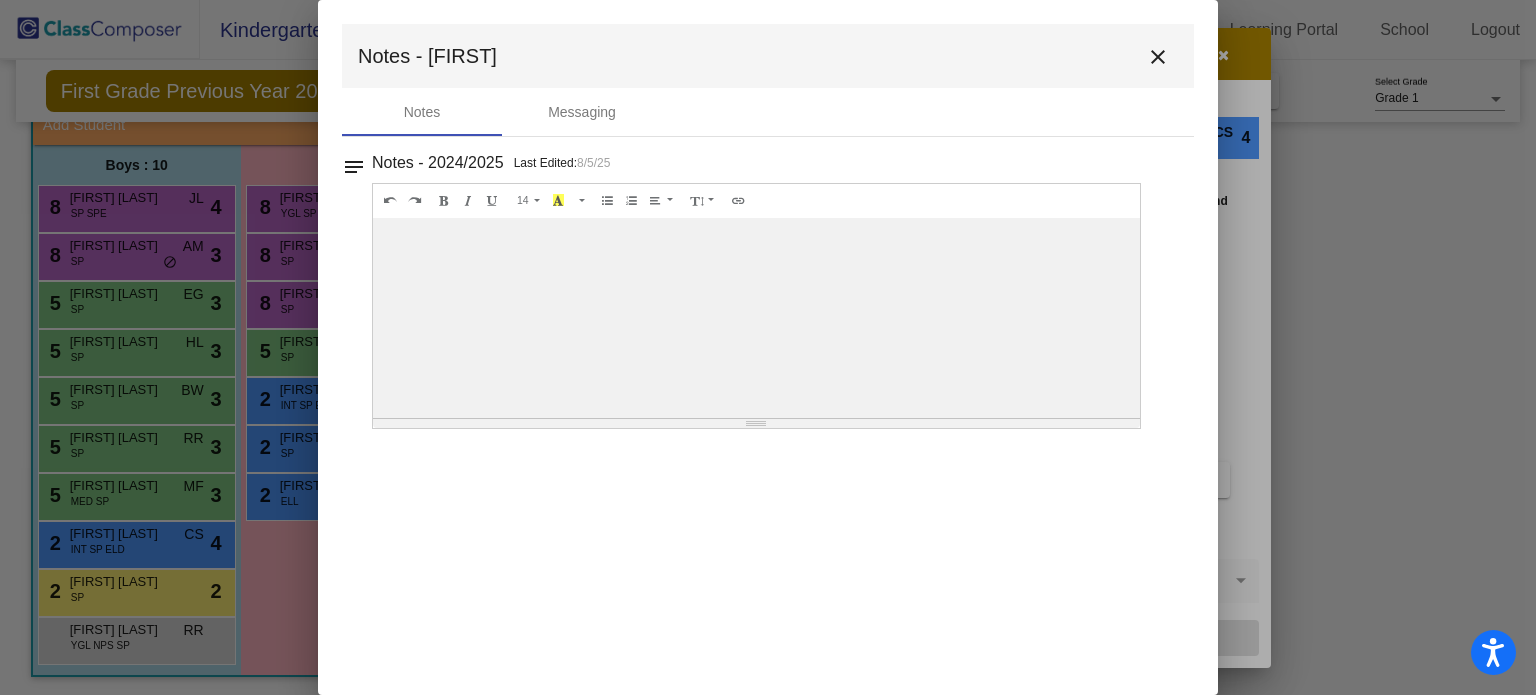 click on "notes" at bounding box center [354, 161] 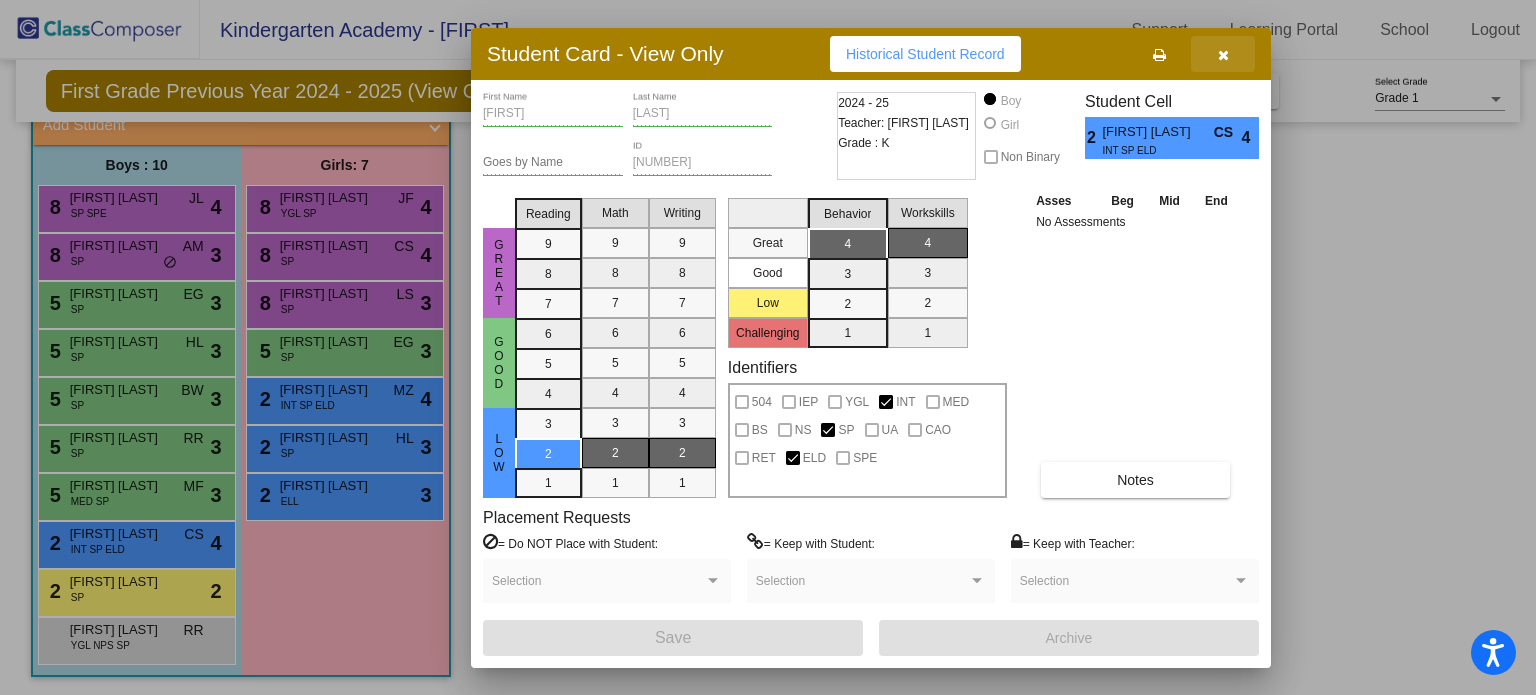 click at bounding box center (1223, 55) 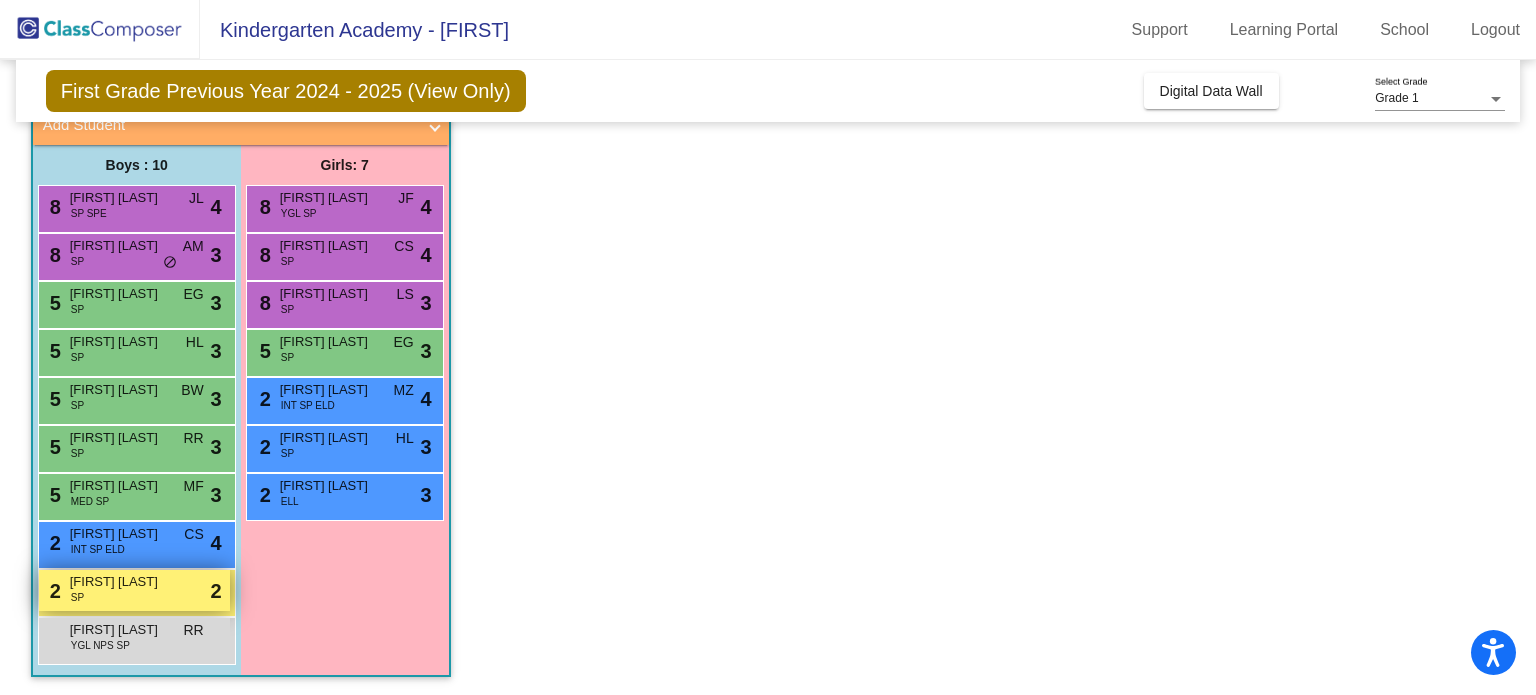 click on "[FIRST] [LAST]" at bounding box center [120, 582] 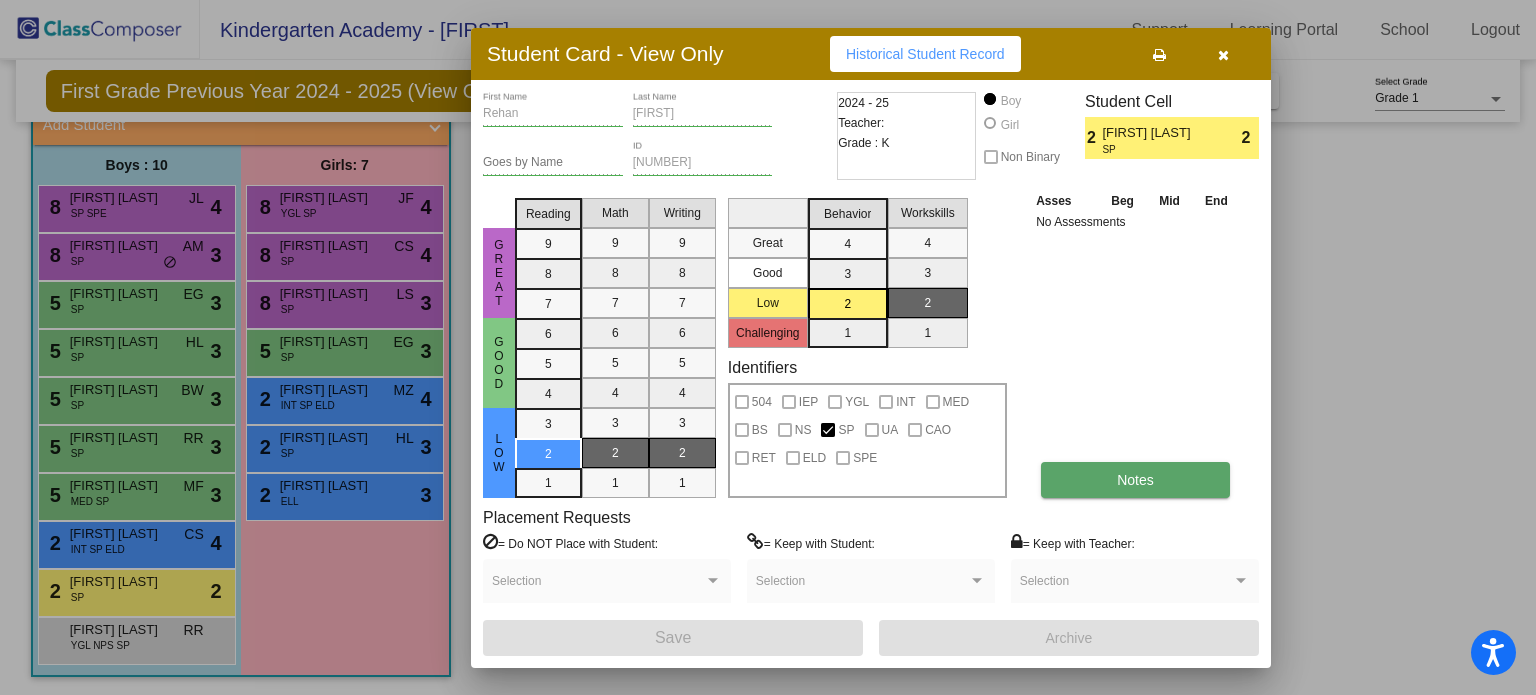 click on "Notes" at bounding box center [1135, 480] 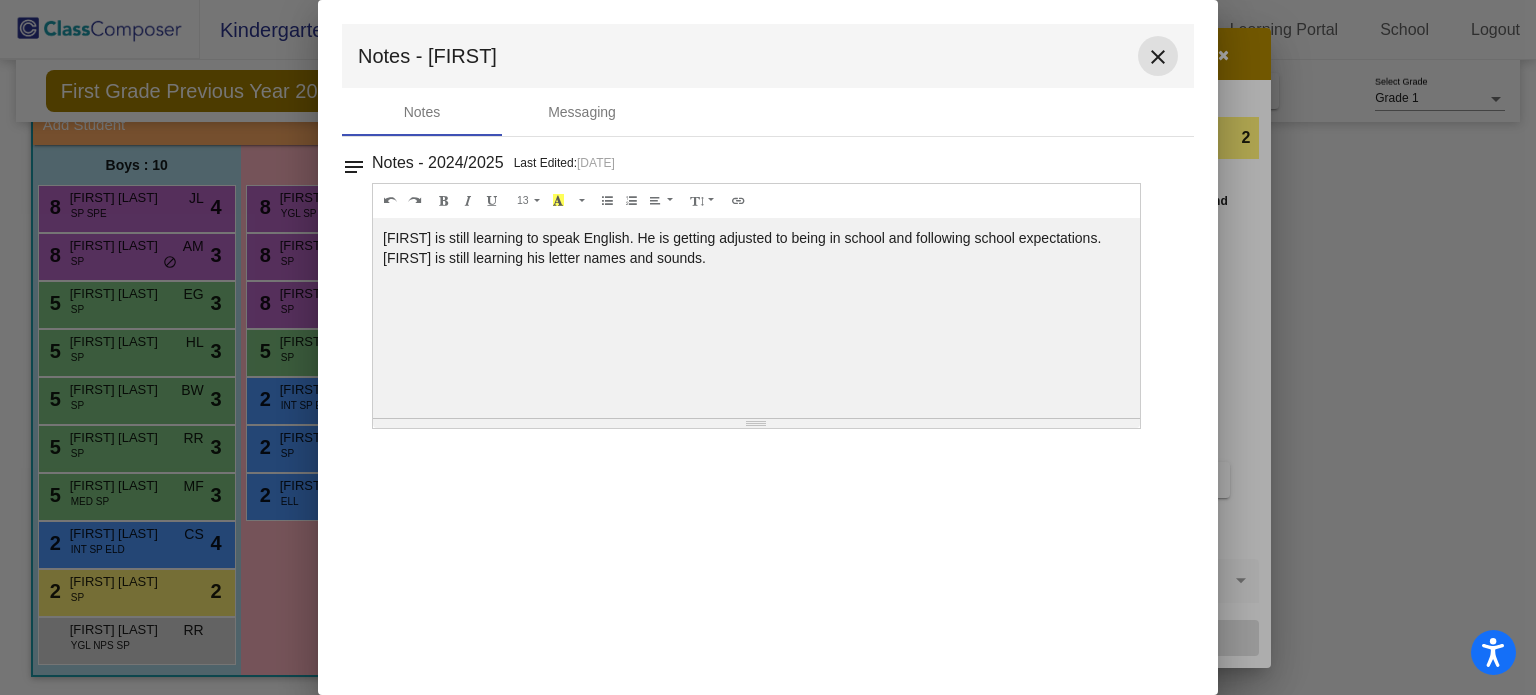 click on "close" at bounding box center [1158, 57] 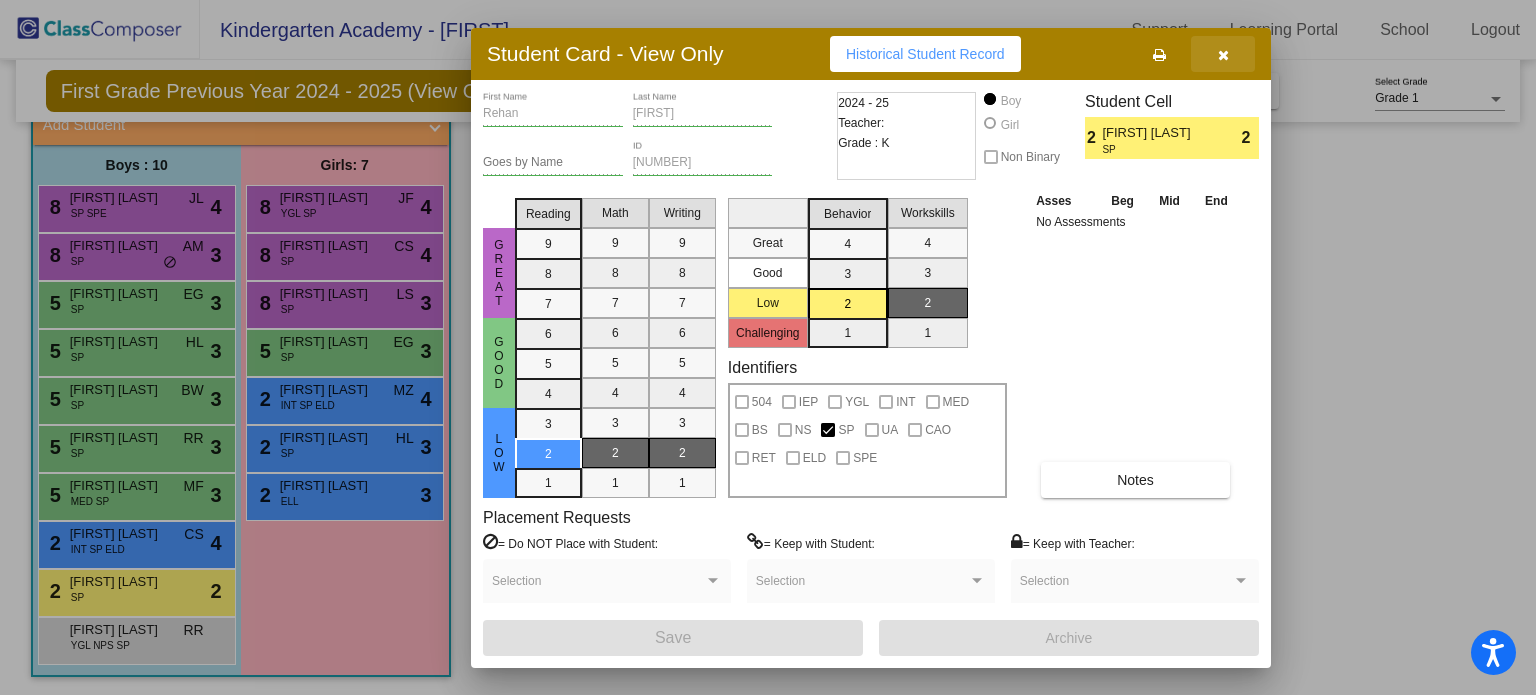 click at bounding box center [1223, 55] 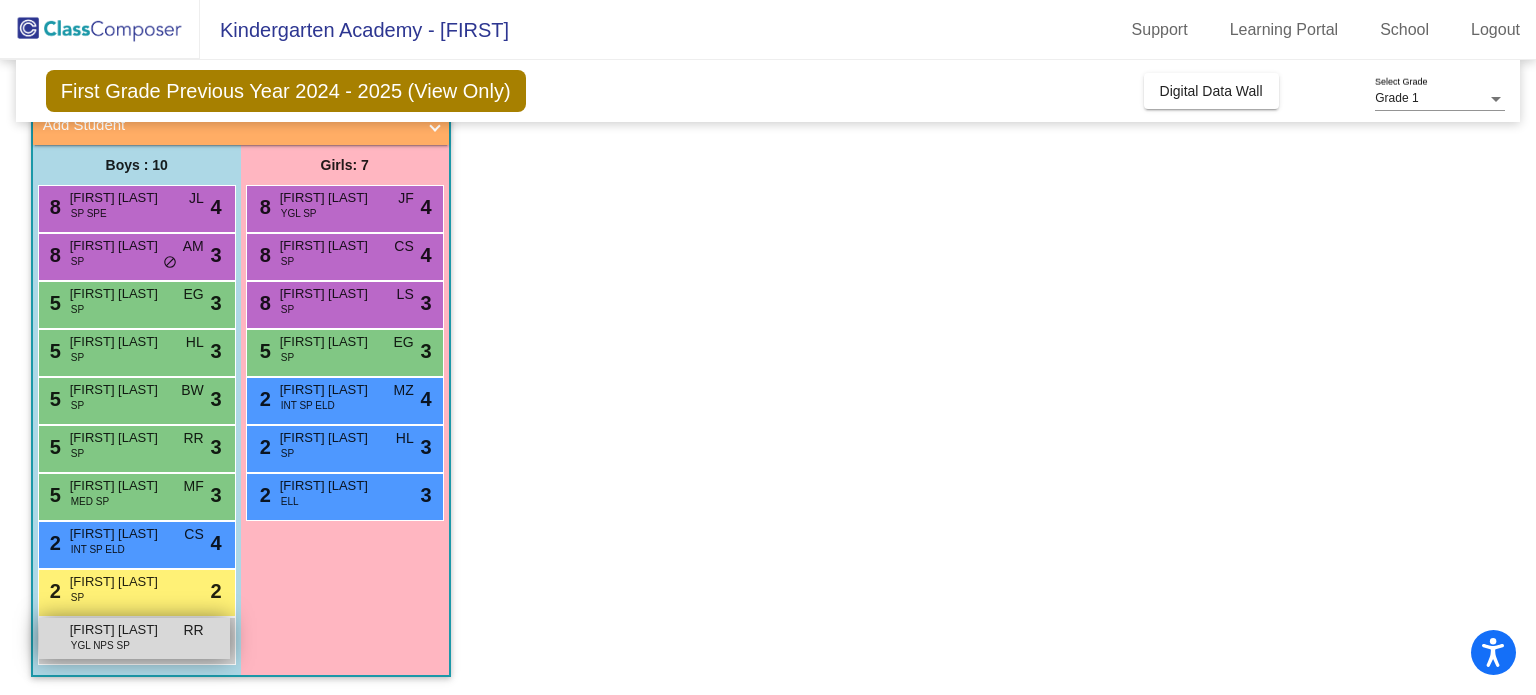 click on "[FIRST] [LAST]" at bounding box center [120, 630] 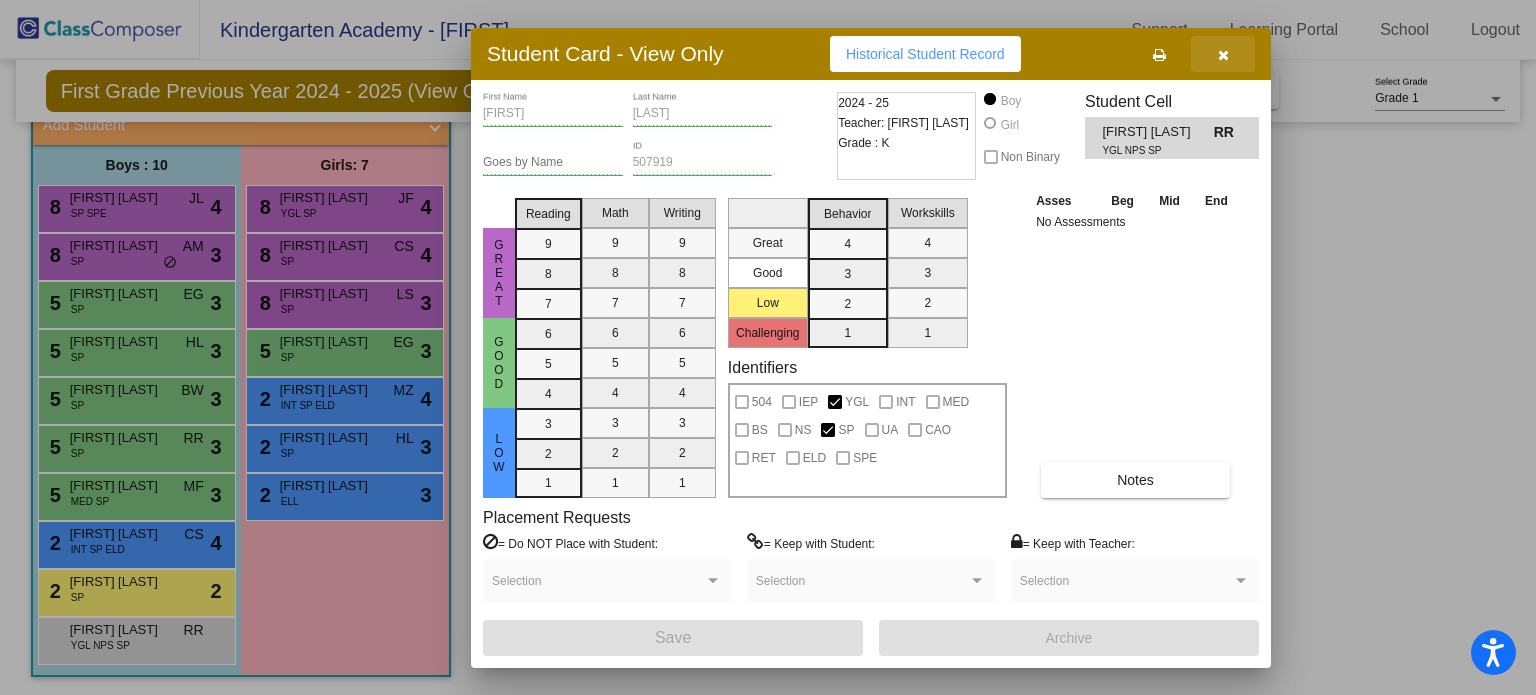 click at bounding box center (1223, 55) 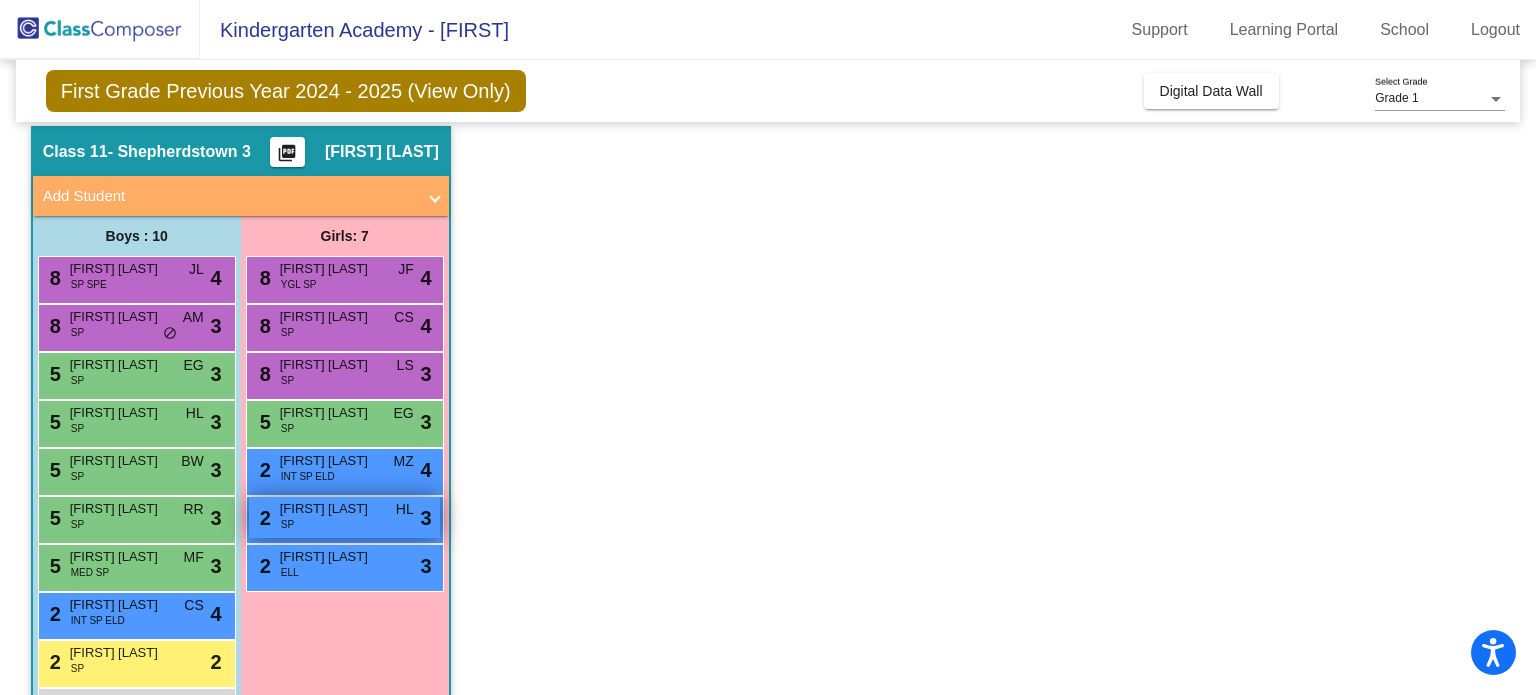 scroll, scrollTop: 0, scrollLeft: 0, axis: both 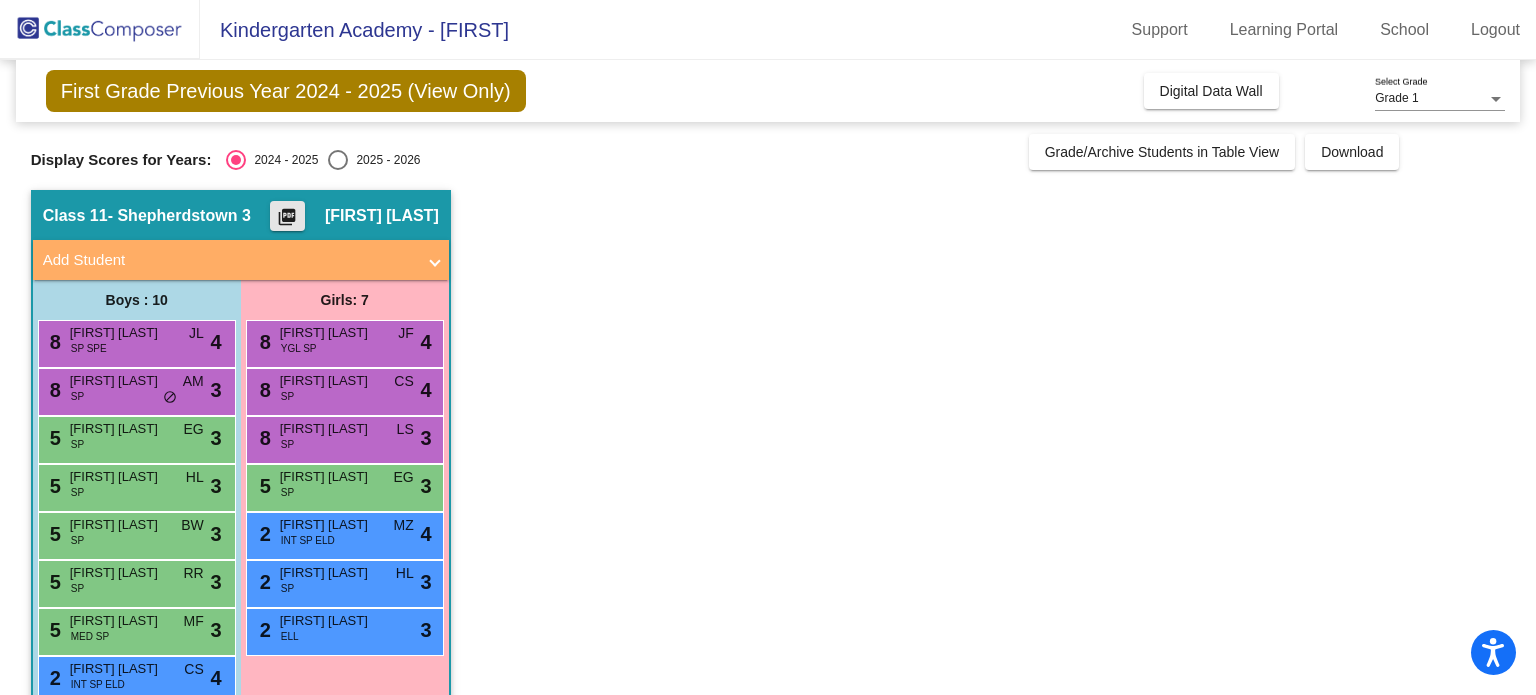 click on "picture_as_pdf" 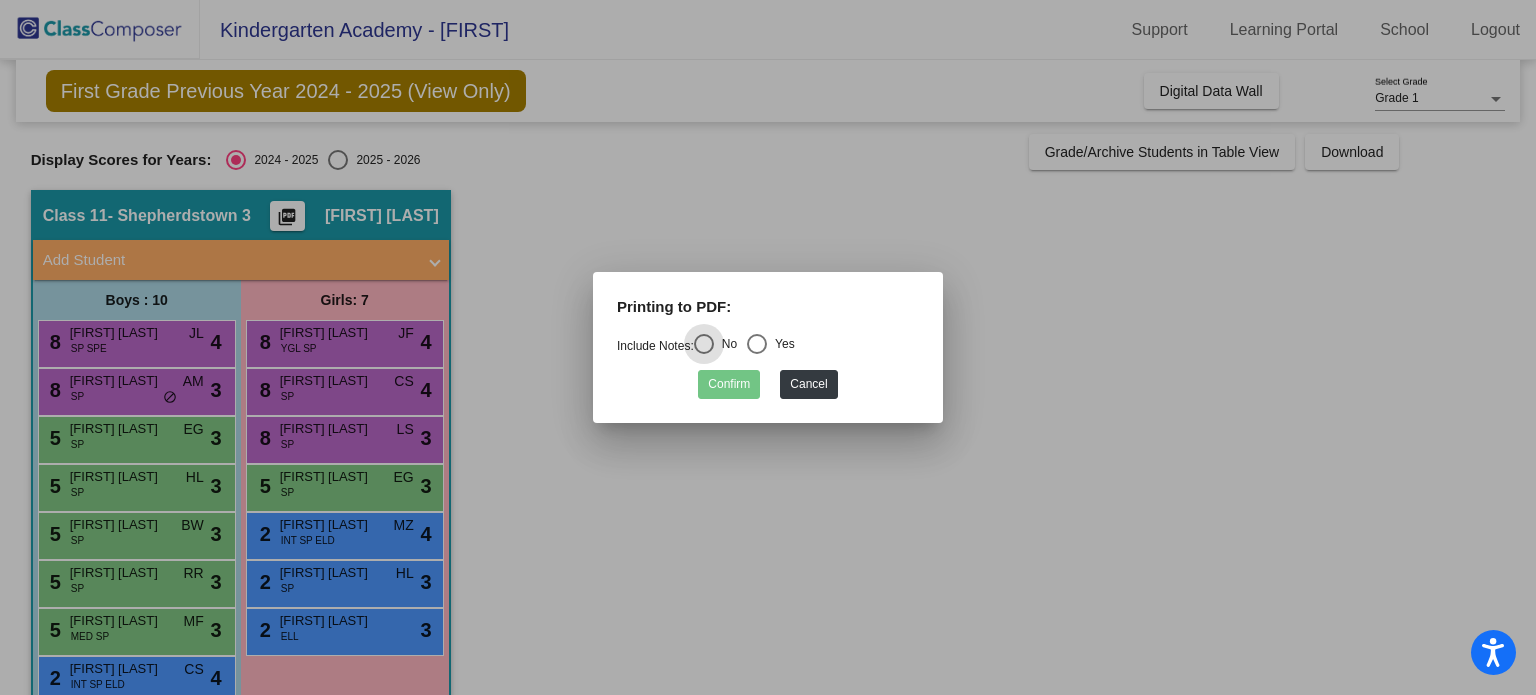click at bounding box center [757, 344] 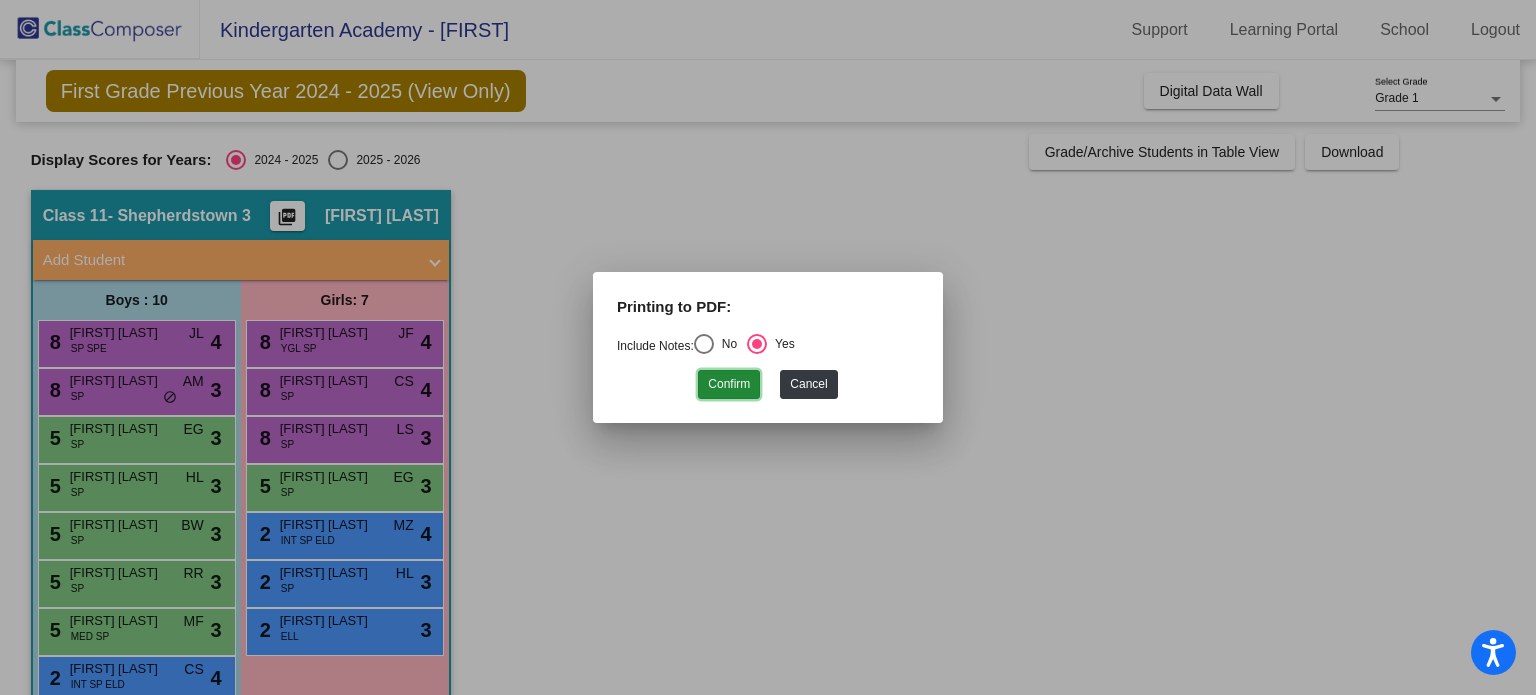 click on "Confirm" at bounding box center [729, 384] 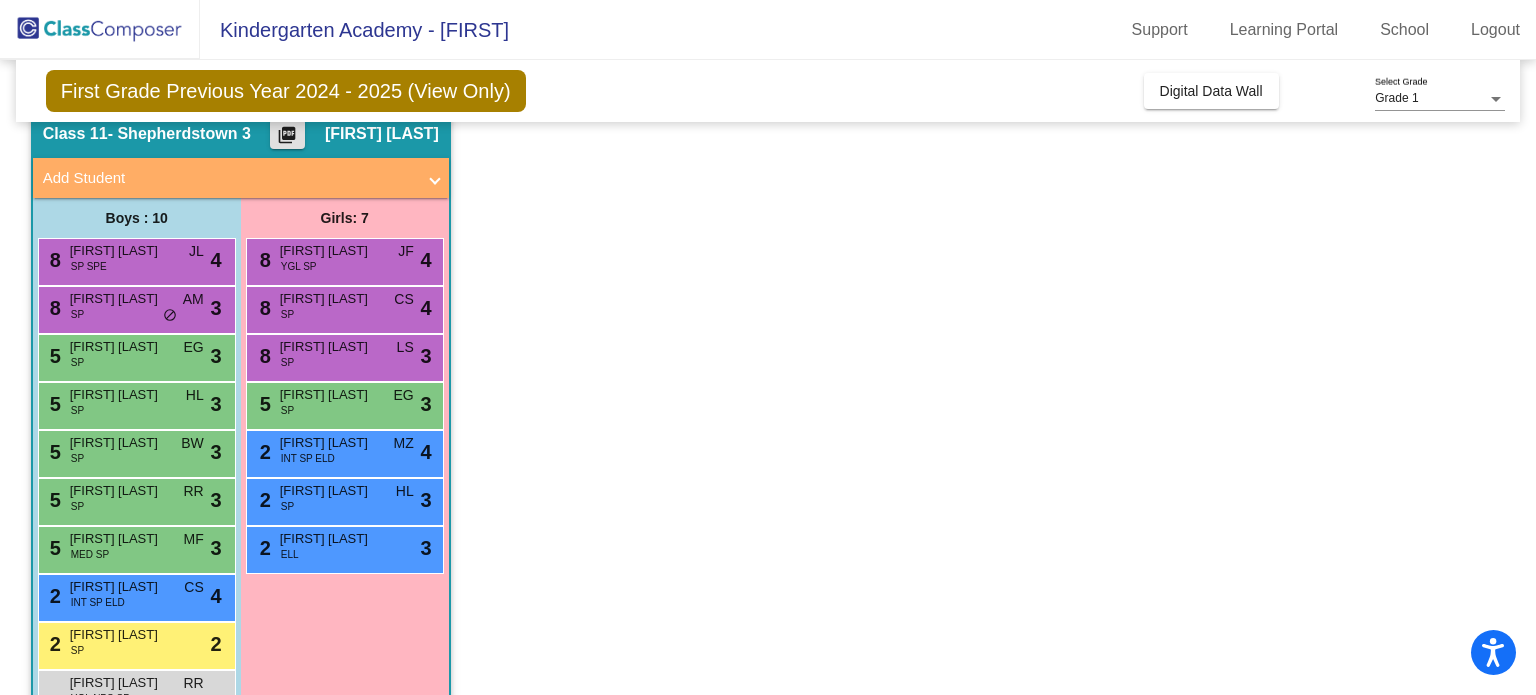 scroll, scrollTop: 80, scrollLeft: 0, axis: vertical 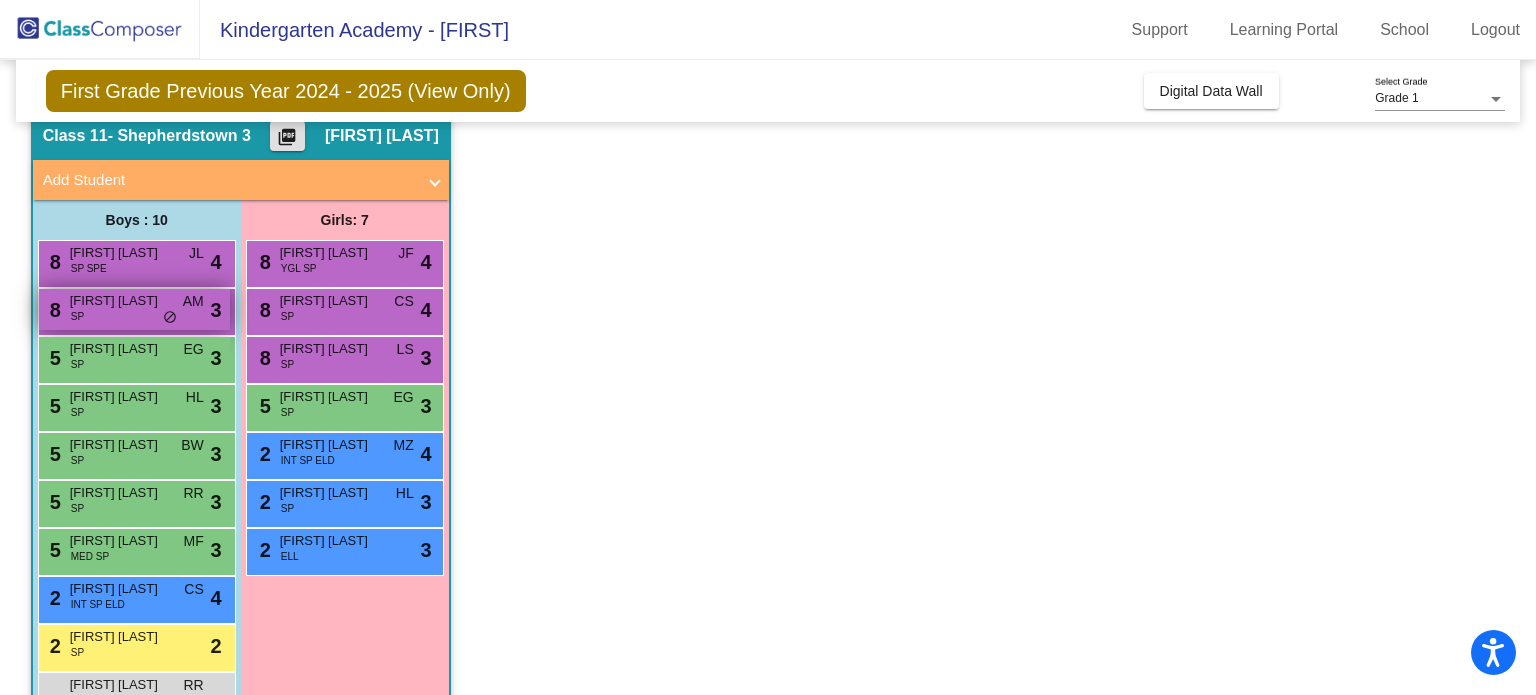 click on "8 [FIRST] SP AM lock do_not_disturb_alt 3" at bounding box center [134, 309] 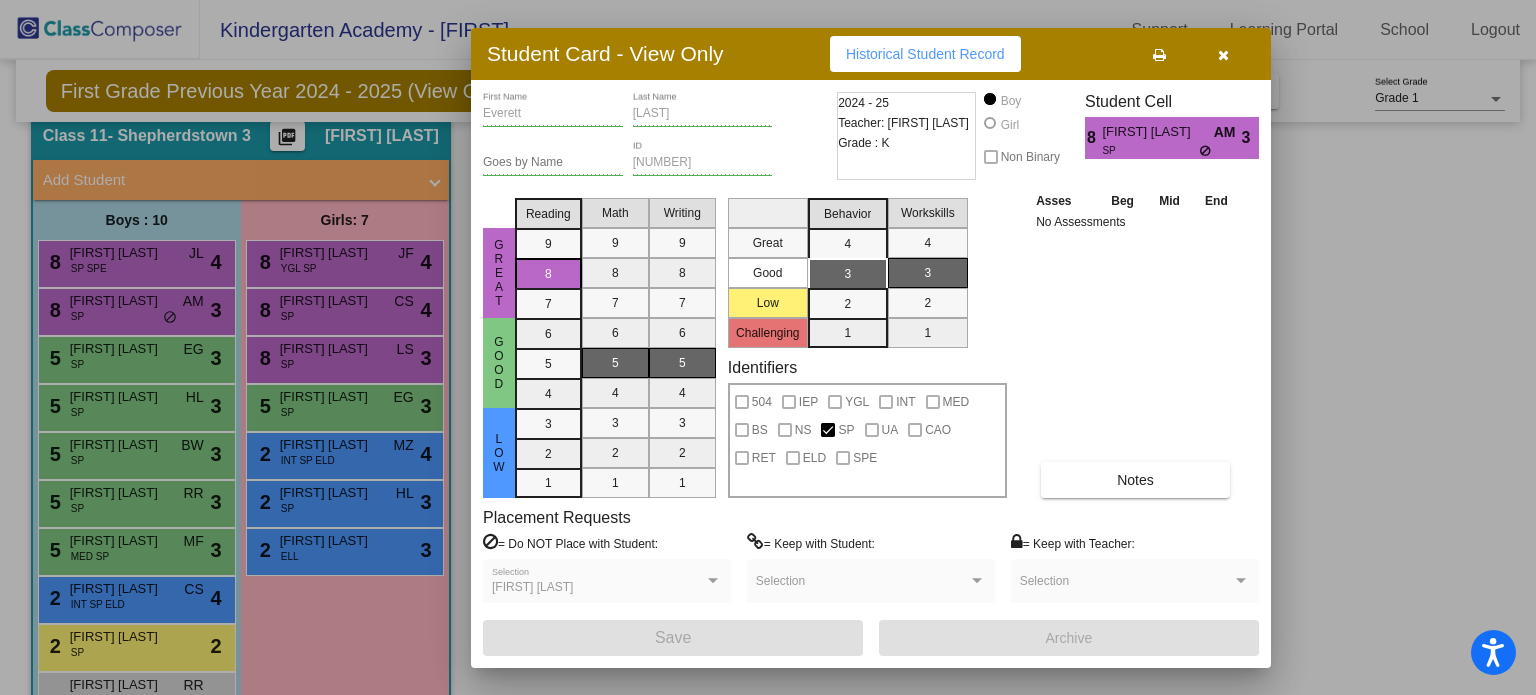 click at bounding box center (1223, 54) 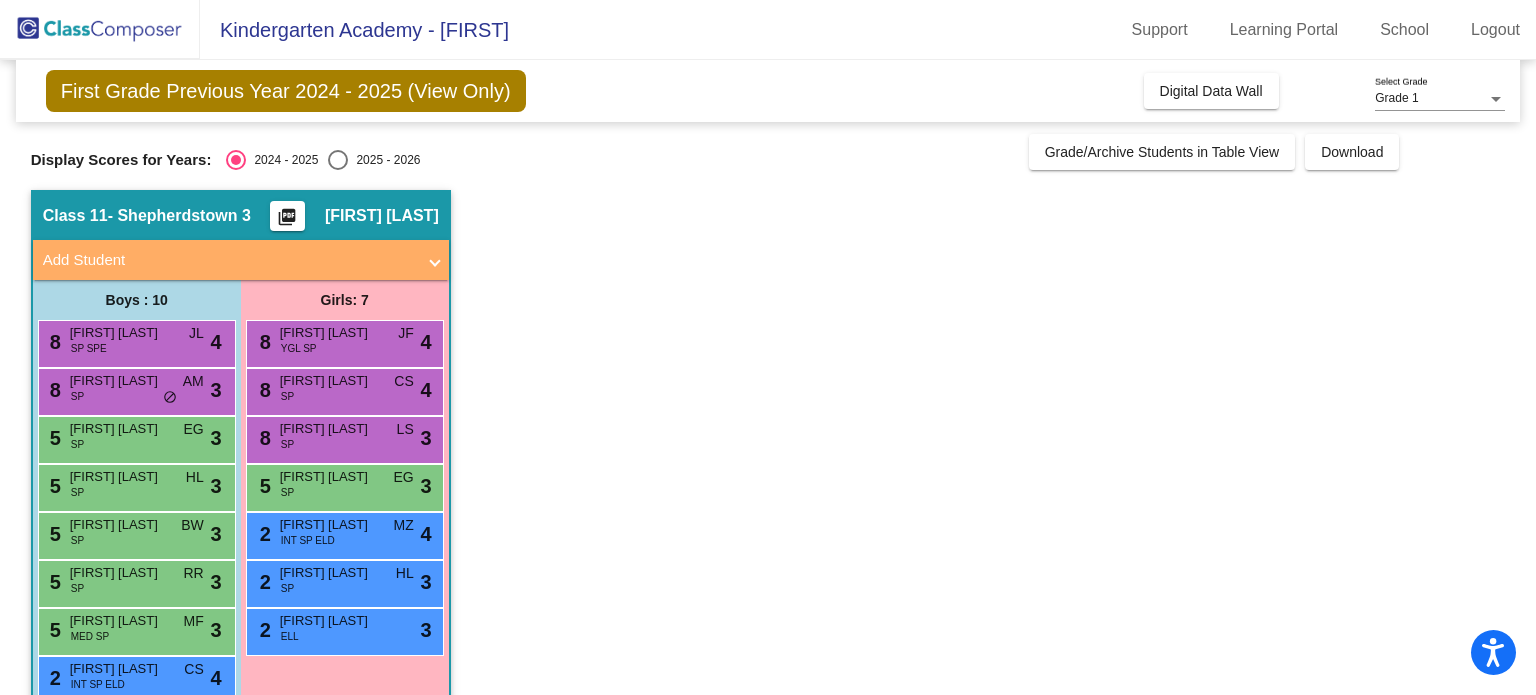 scroll, scrollTop: 3, scrollLeft: 0, axis: vertical 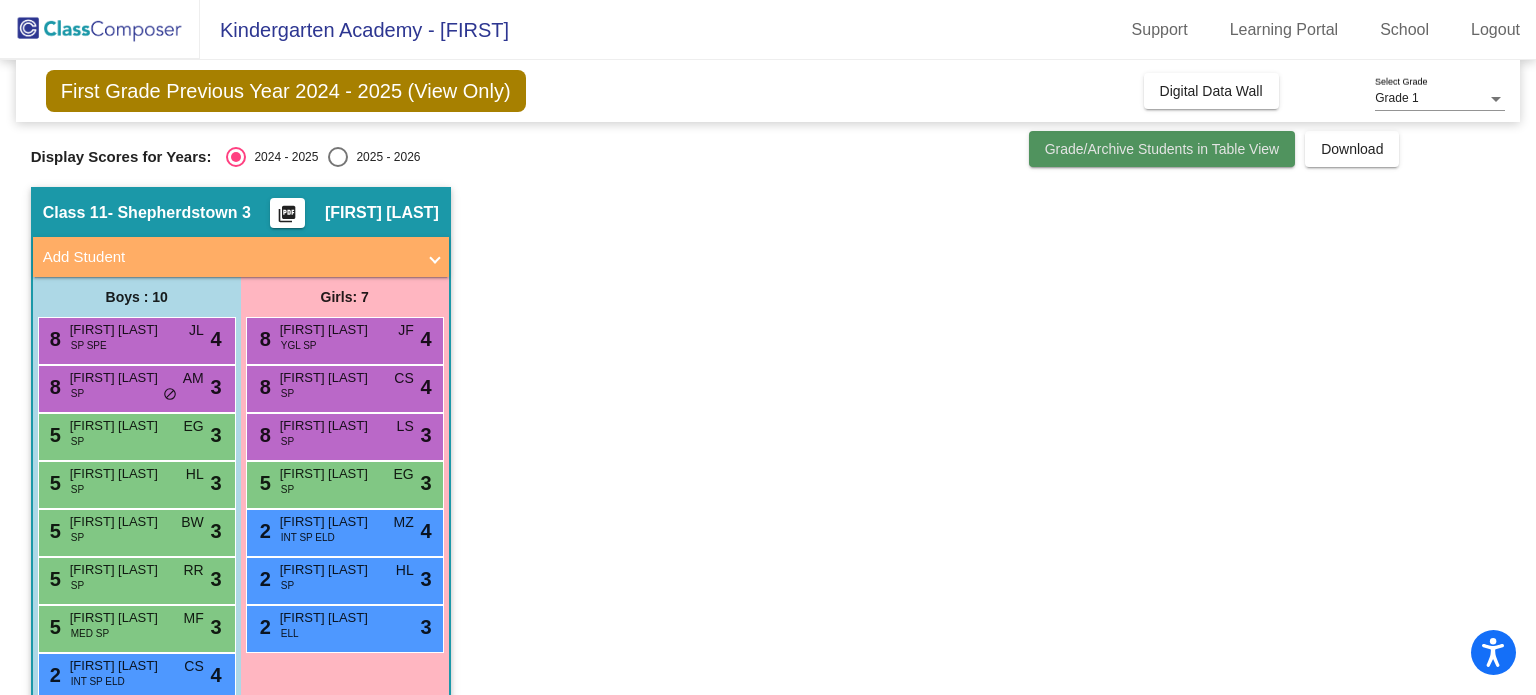 click on "Grade/Archive Students in Table View" 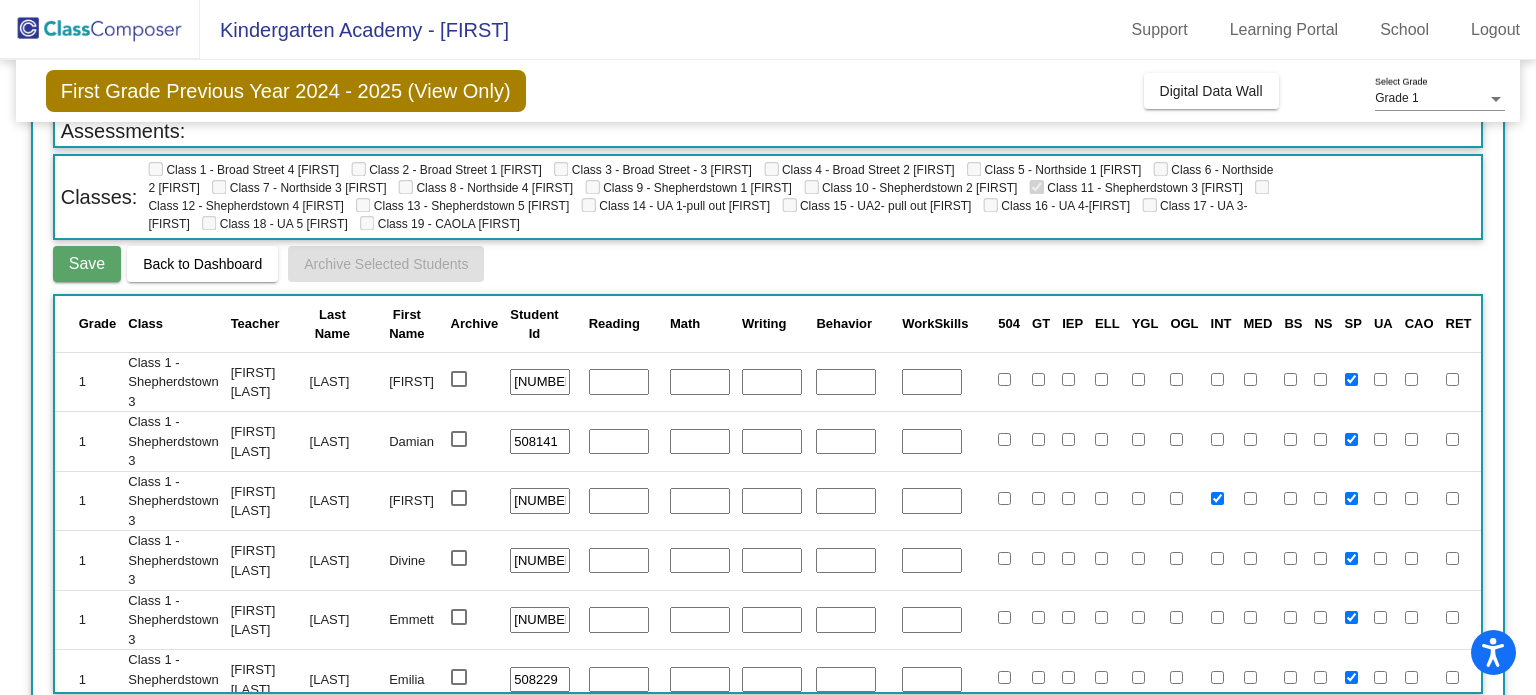 scroll, scrollTop: 167, scrollLeft: 0, axis: vertical 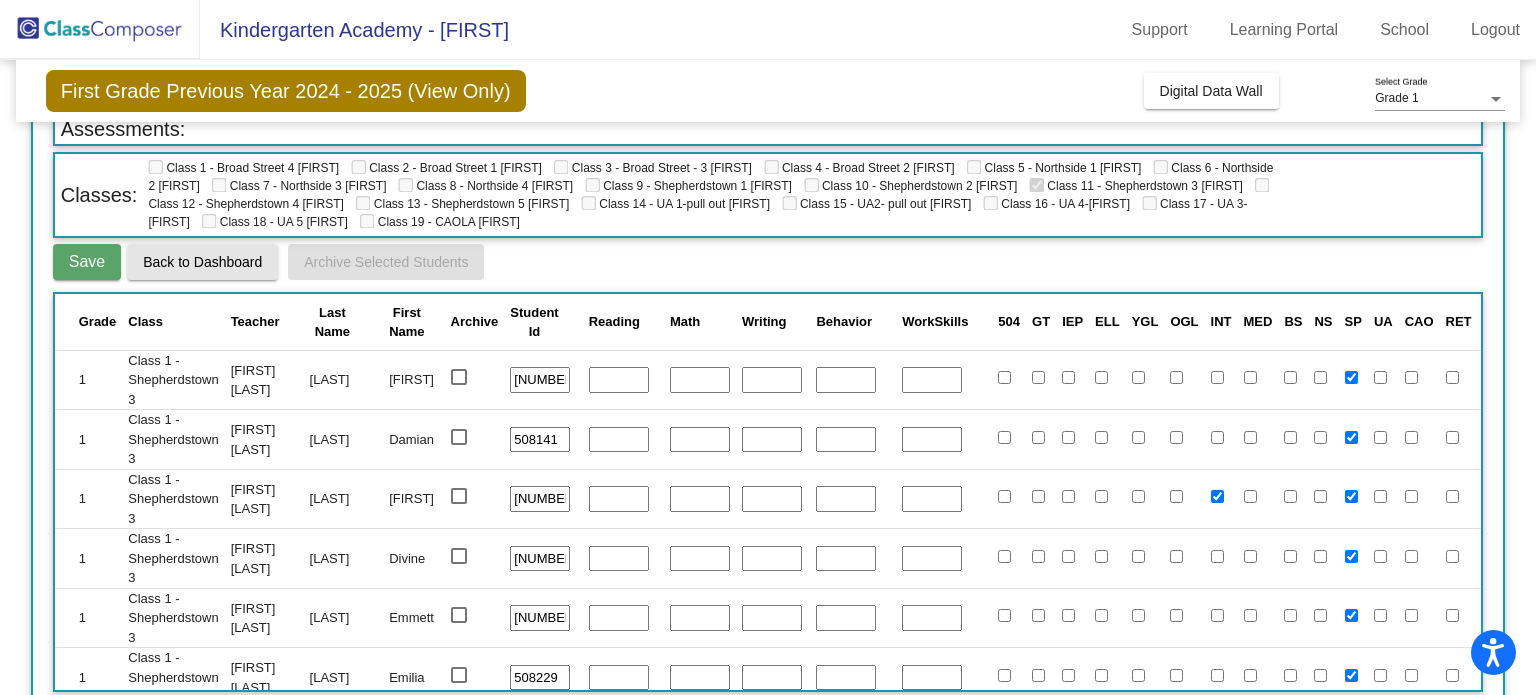 click on "Back to Dashboard" 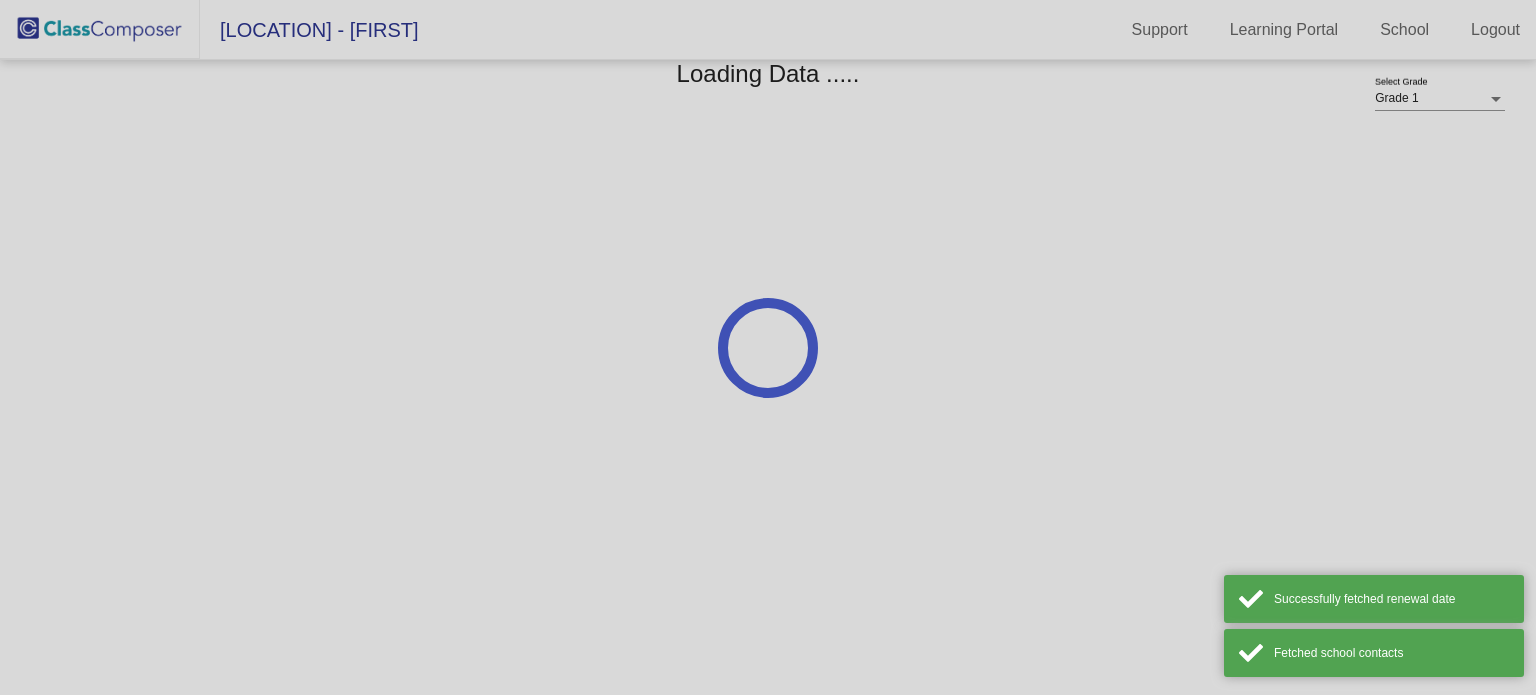 scroll, scrollTop: 0, scrollLeft: 0, axis: both 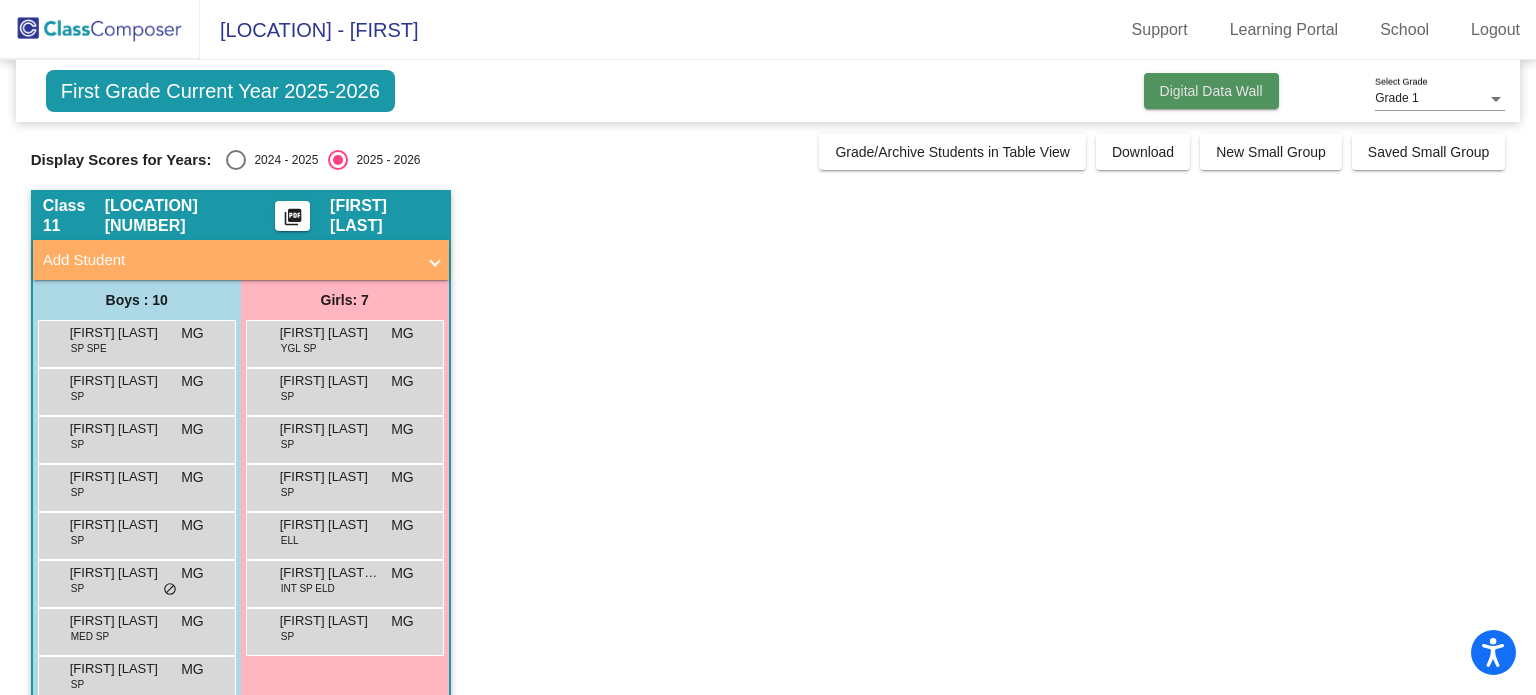 click on "Digital Data Wall" 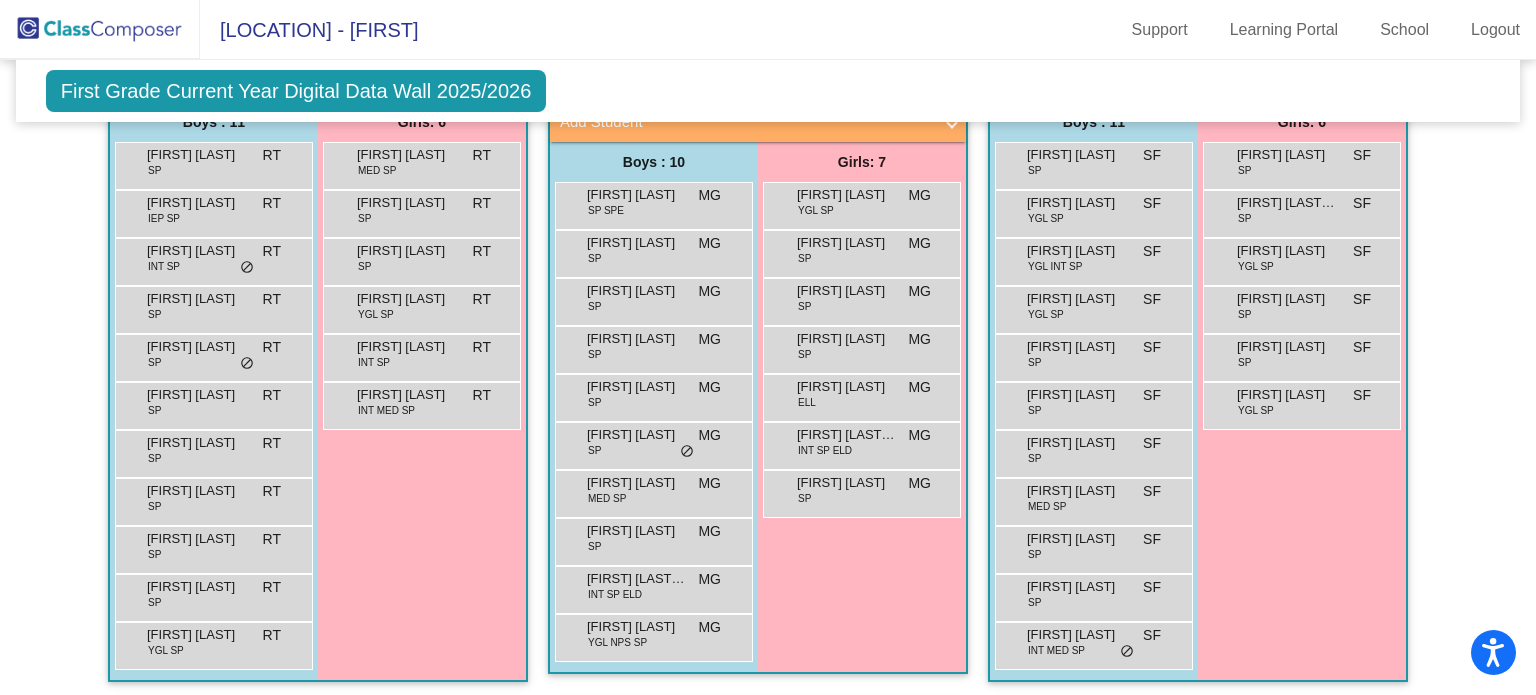 scroll, scrollTop: 2838, scrollLeft: 0, axis: vertical 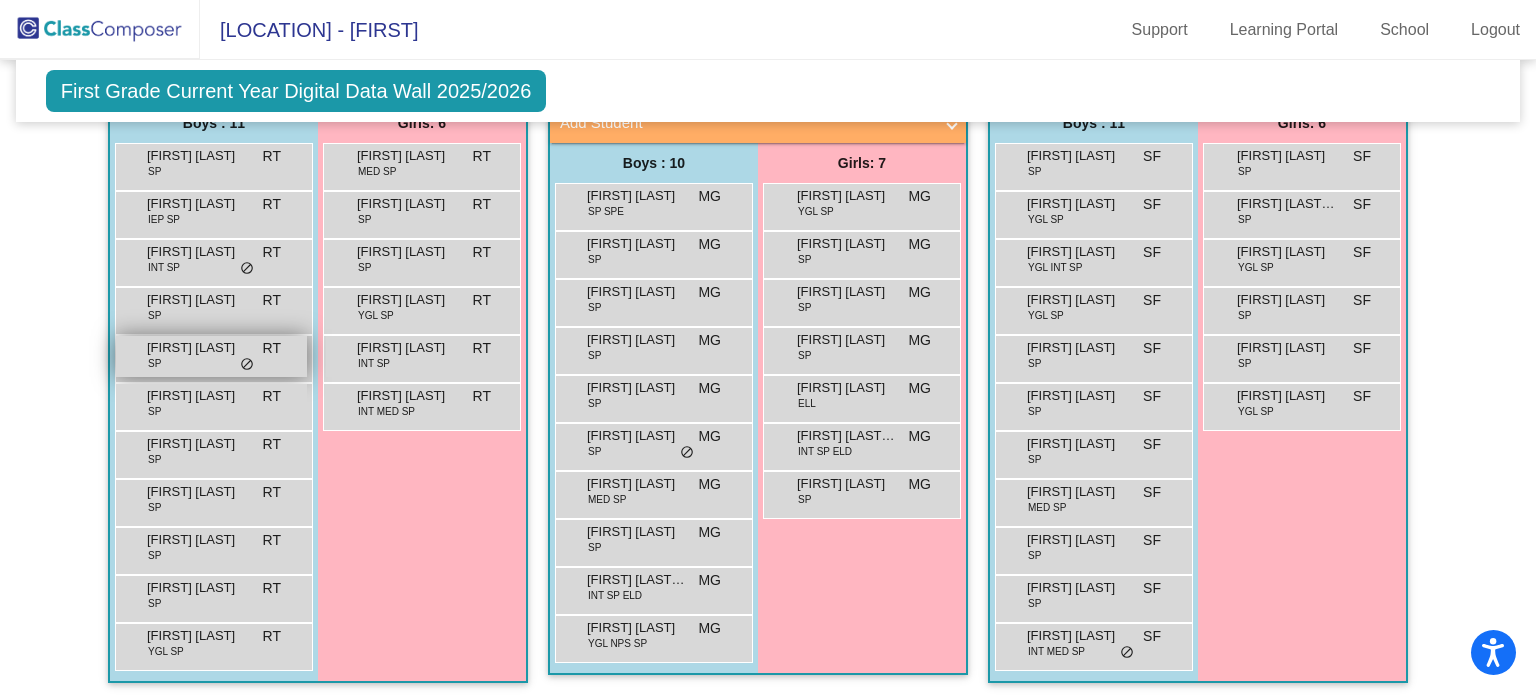 click on "[FIRST] [LAST]" at bounding box center (197, 348) 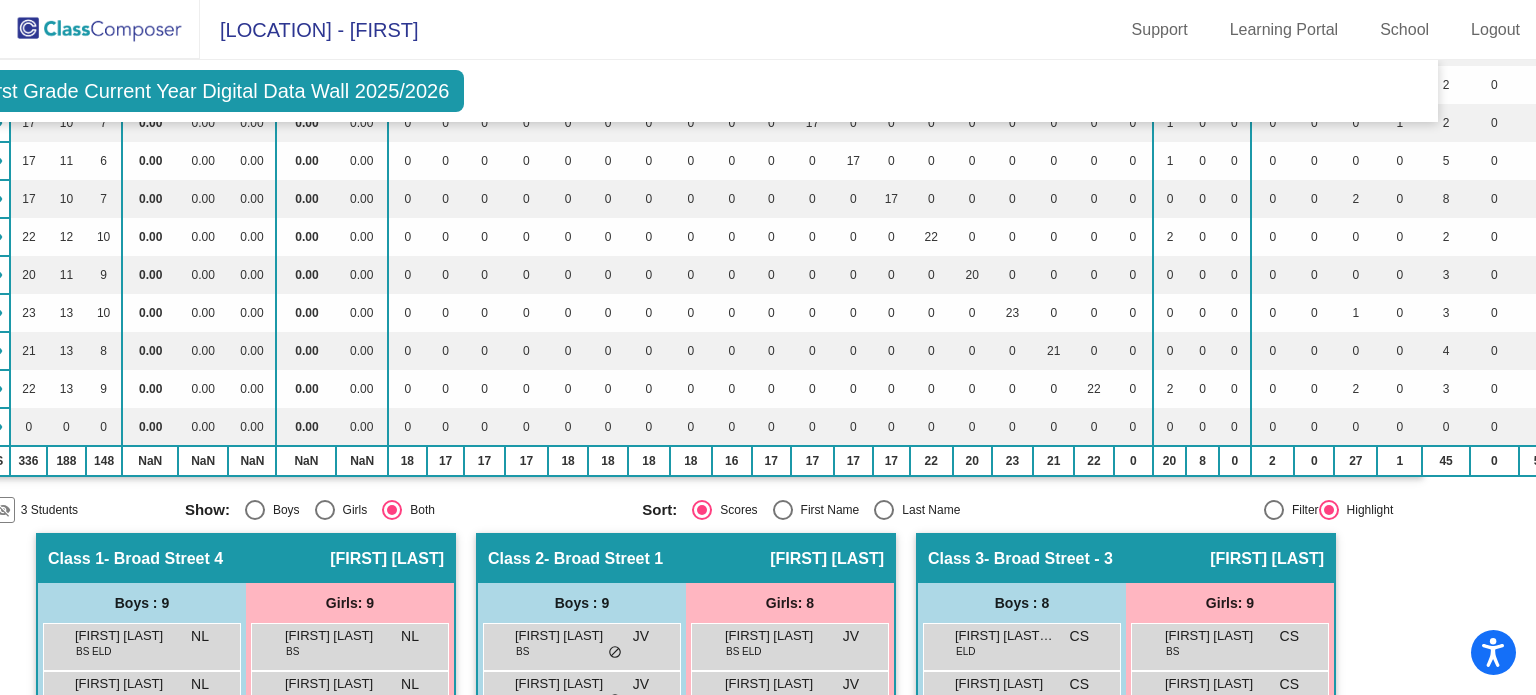 scroll, scrollTop: 0, scrollLeft: 82, axis: horizontal 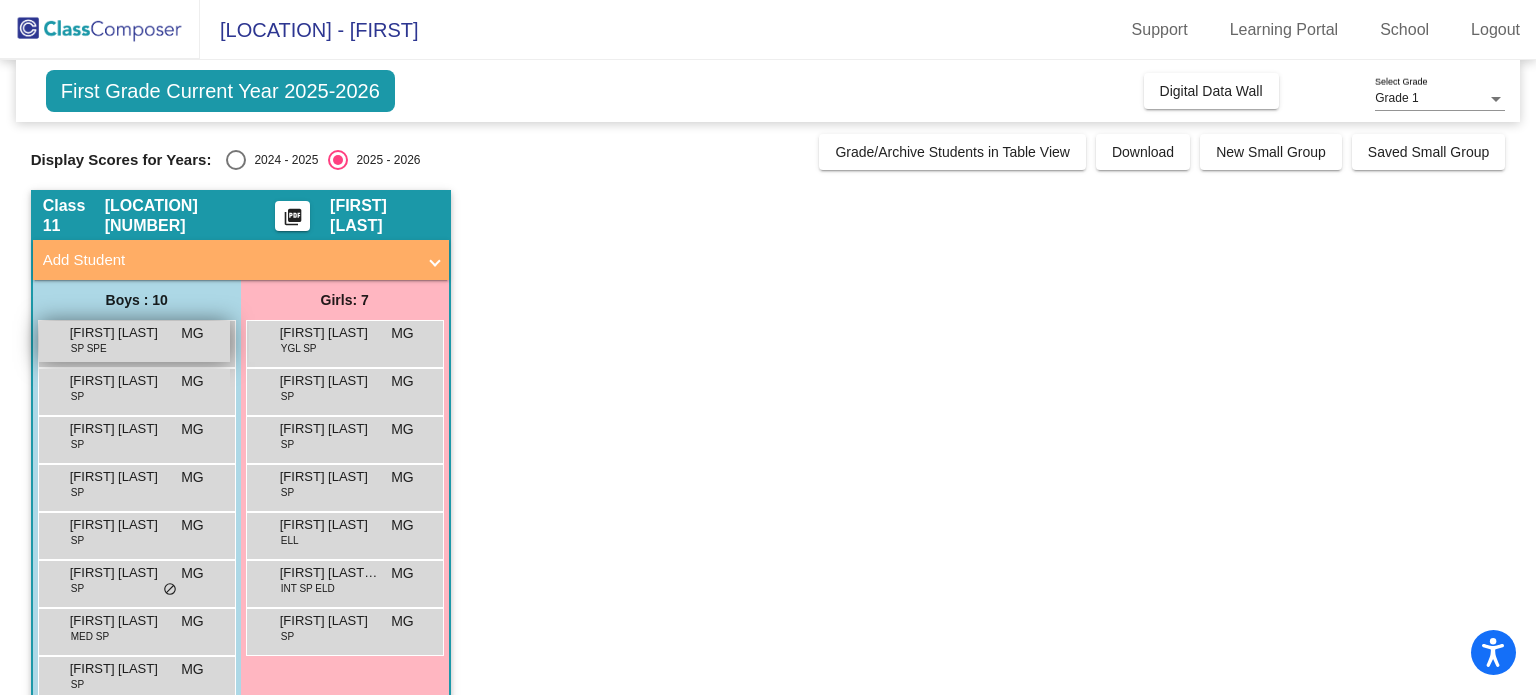 click on "[FIRST] [LAST] SP SPE MG lock do_not_disturb_alt" at bounding box center (134, 341) 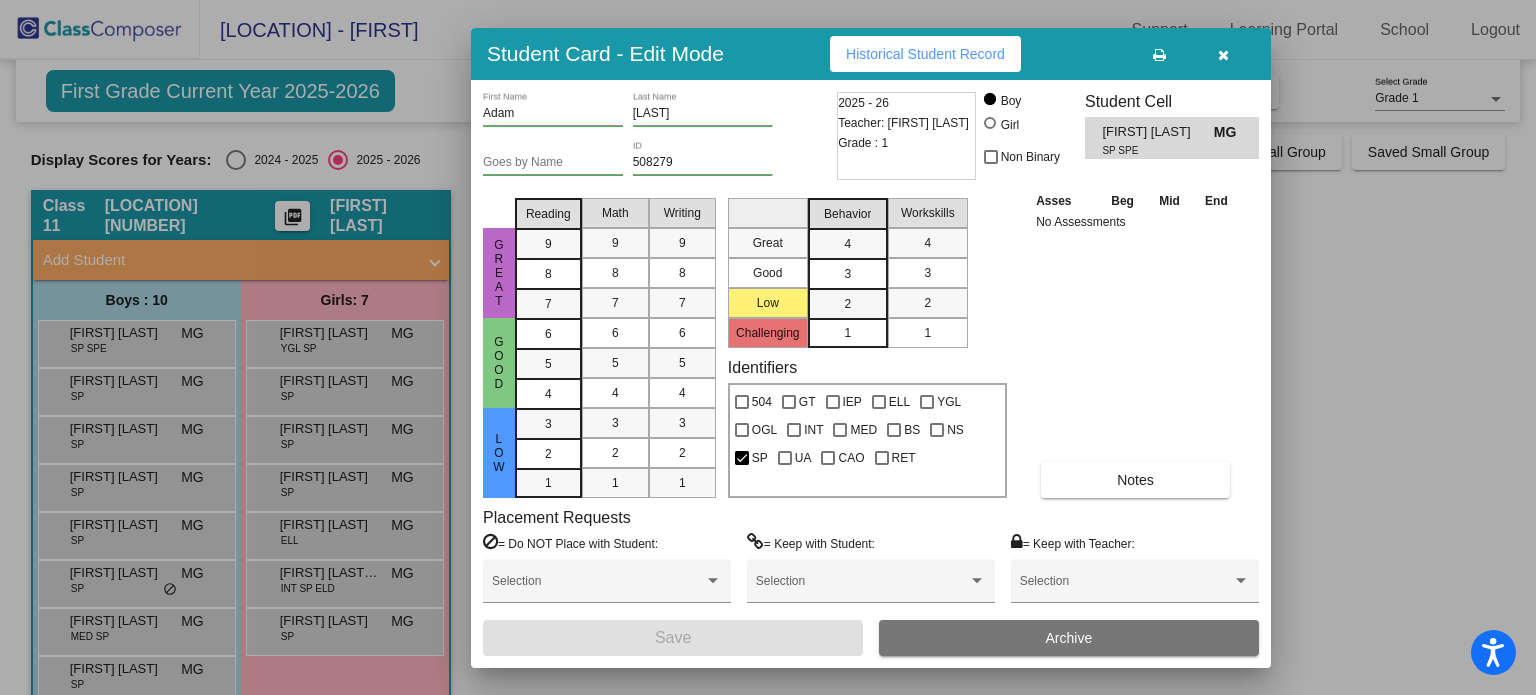 click at bounding box center [1223, 54] 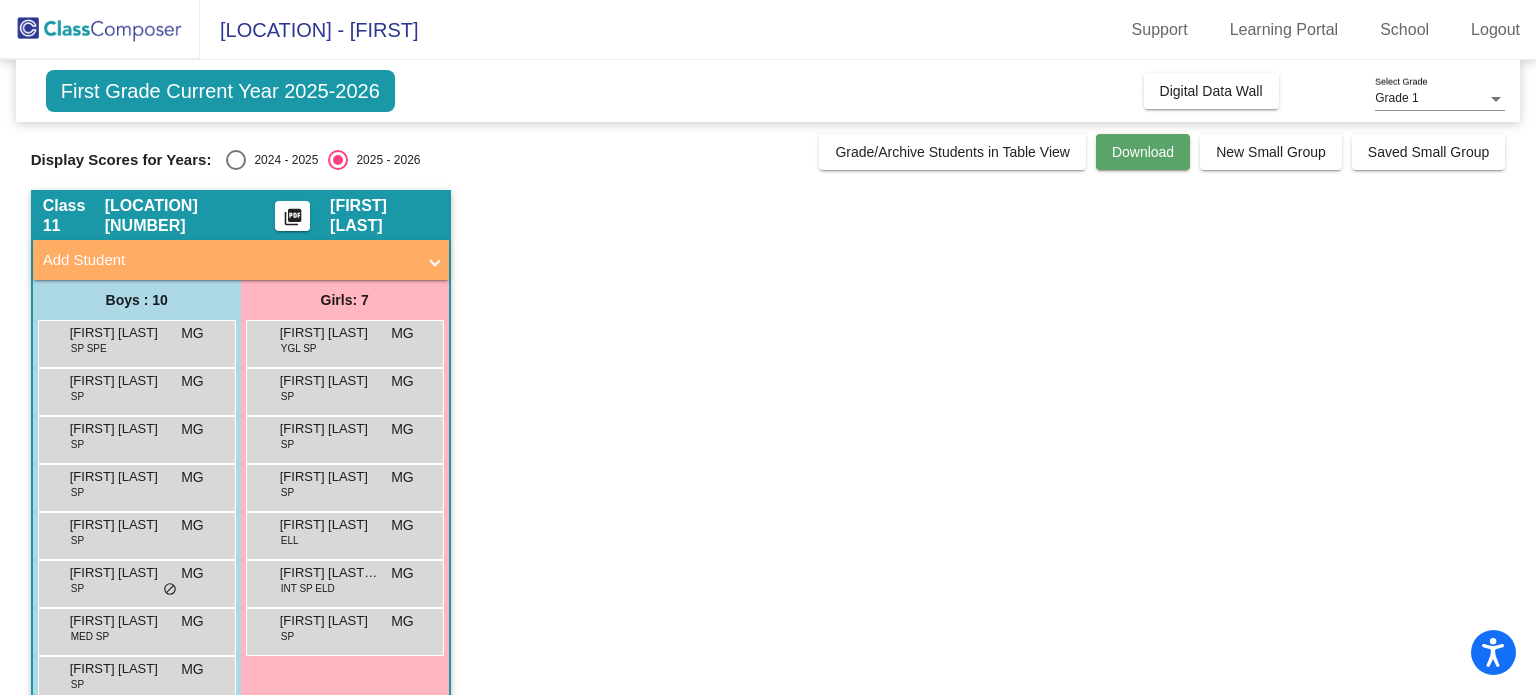 click on "Download" 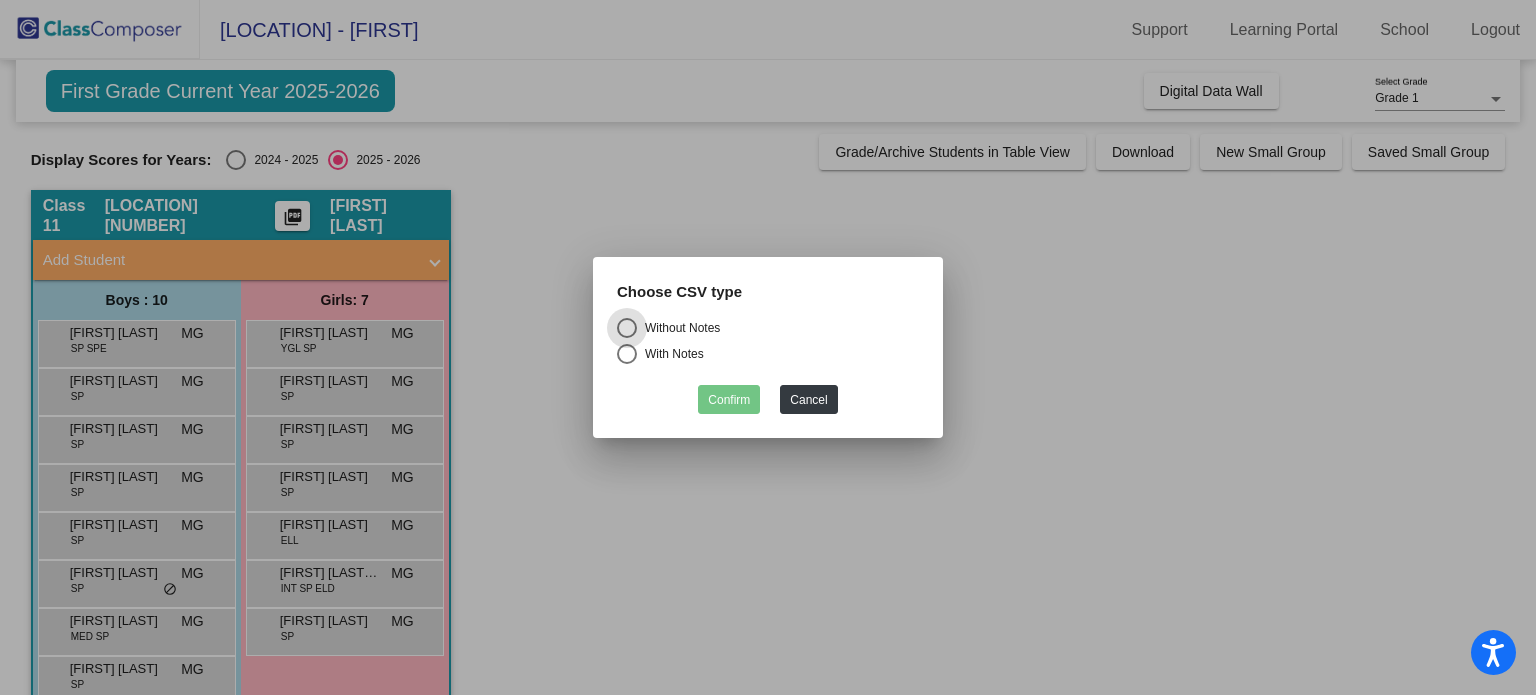 click on "With Notes" at bounding box center [768, 354] 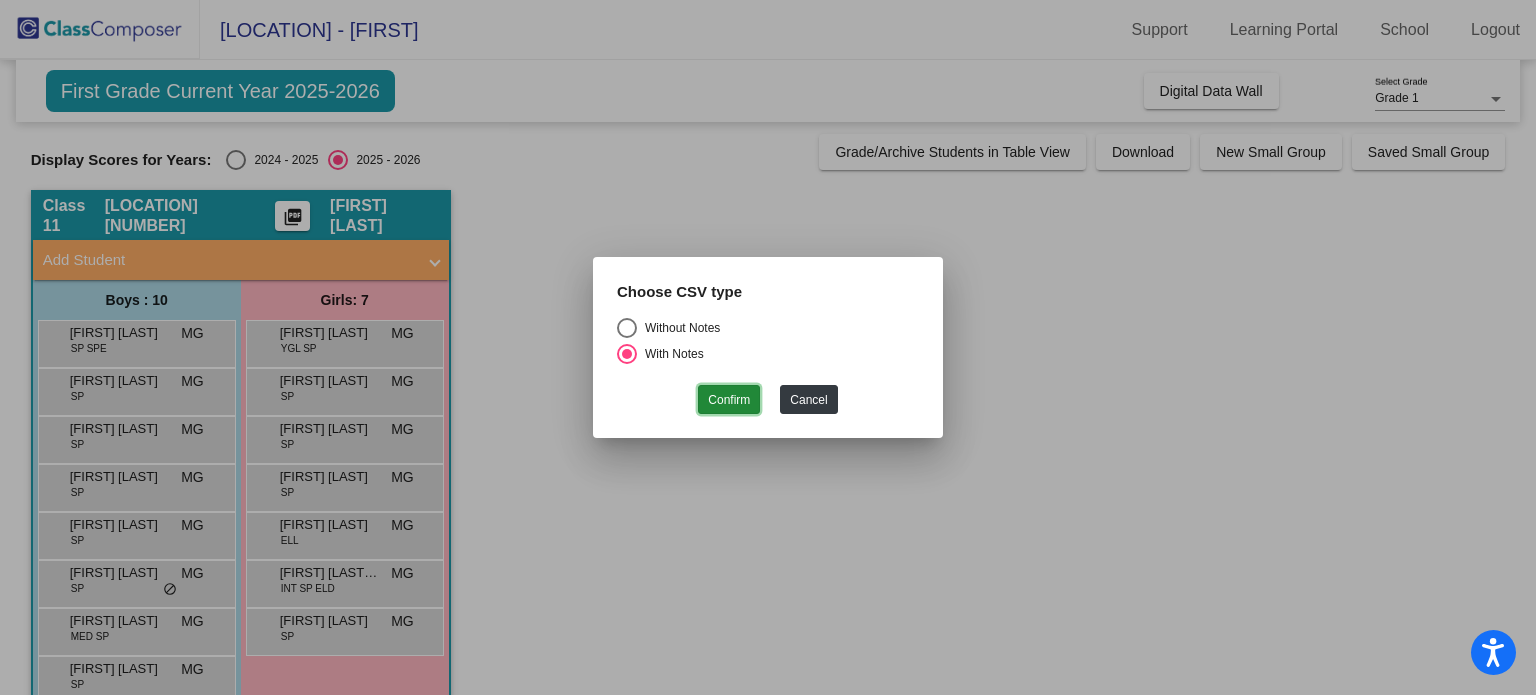 click on "Confirm" at bounding box center [729, 399] 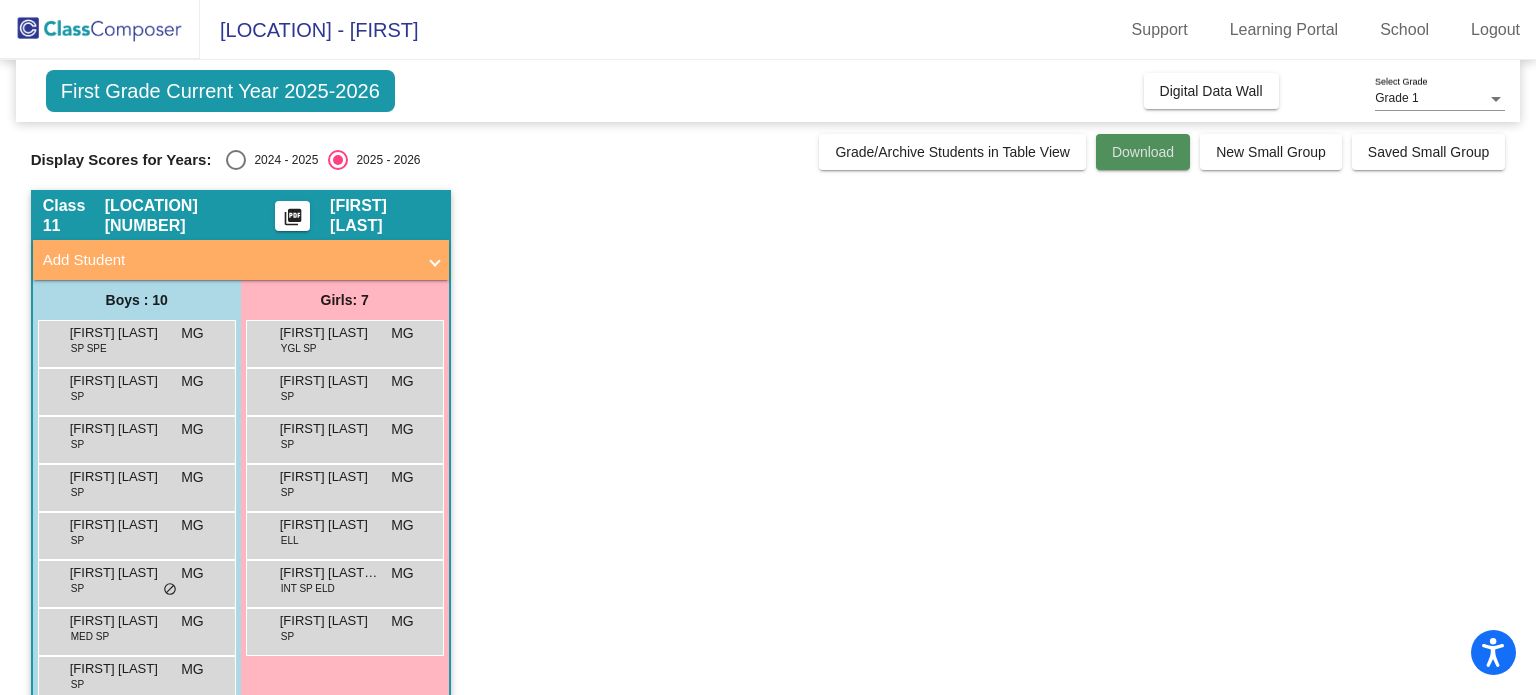 click on "Download" 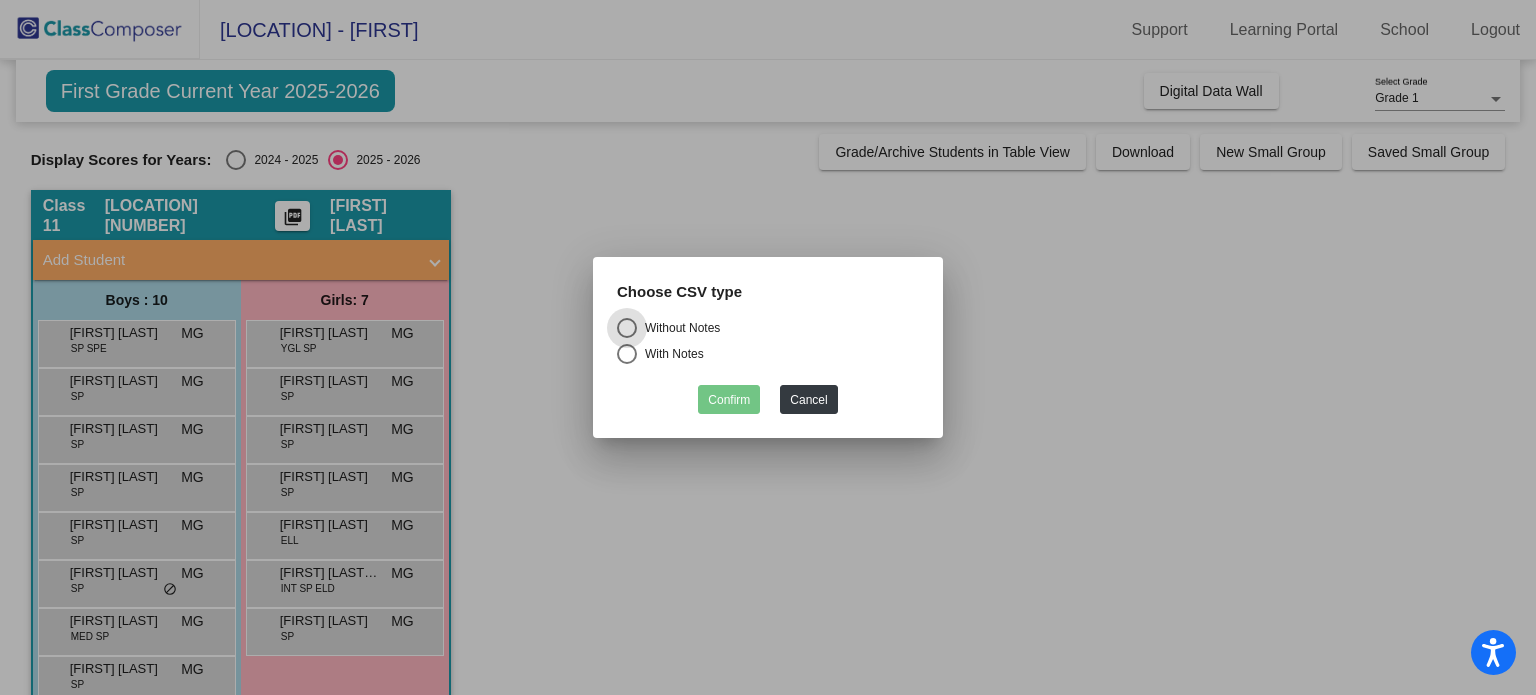 click on "With Notes" at bounding box center (768, 354) 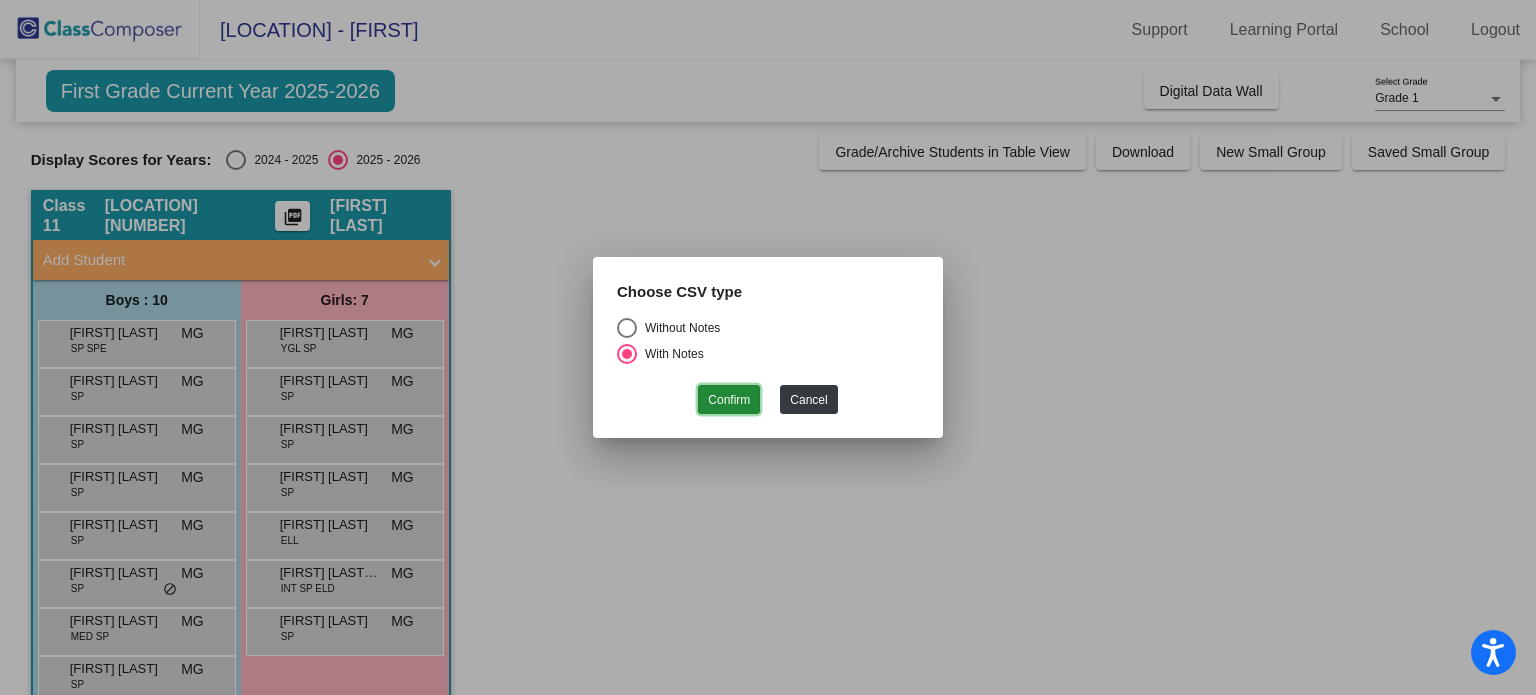 click on "Confirm" at bounding box center [729, 399] 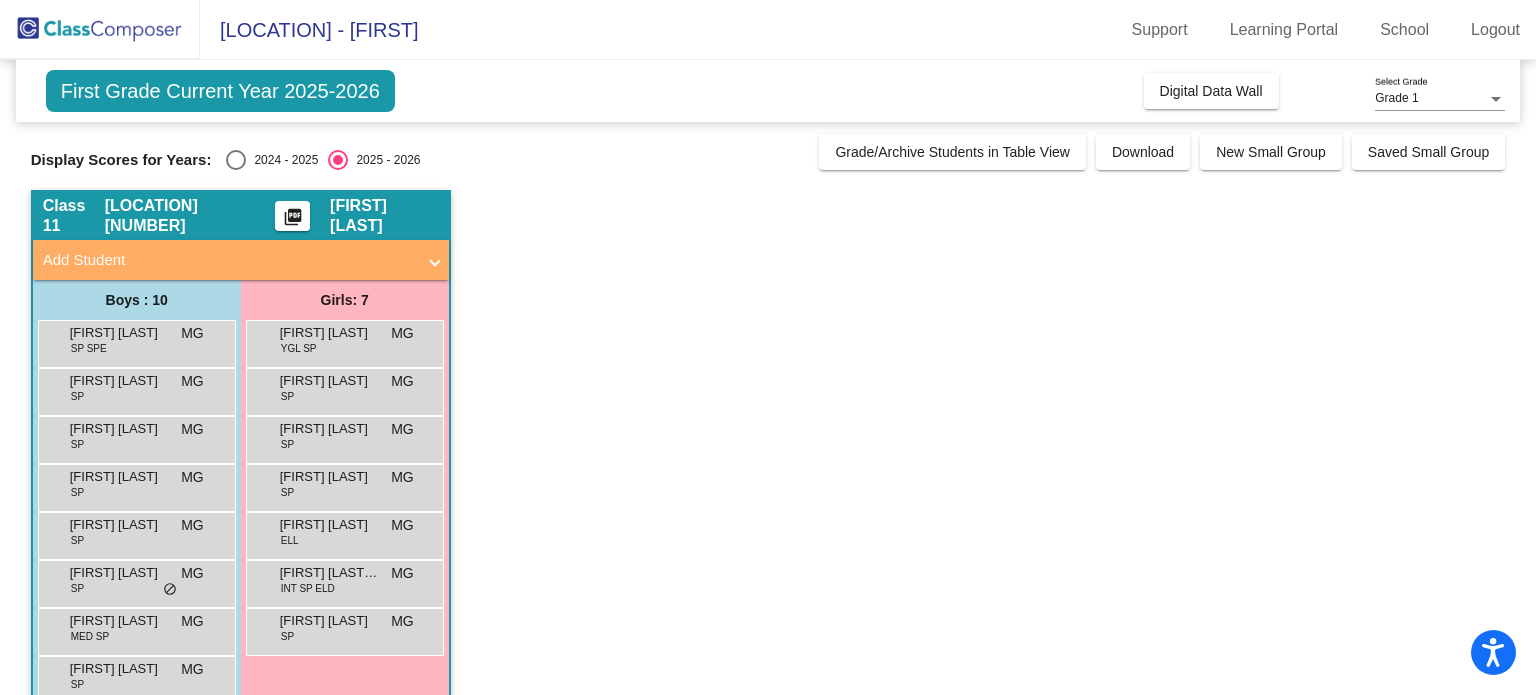 click on "Class 11   - Shepherdstown 3  picture_as_pdf Marcelia Gartner  Add Student  First Name Last Name Student Id  (Recommended)   Boy   Girl   Non Binary Add Close  Boys : 10  Adam Rodemaker SP SPE MG lock do_not_disturb_alt Bodie Steele SP MG lock do_not_disturb_alt Damian Chilcote SP MG lock do_not_disturb_alt Deklan Jeffers SP MG lock do_not_disturb_alt Emmett Hoffman SP MG lock do_not_disturb_alt Everett Vriens SP MG lock do_not_disturb_alt Landon Burns MED SP MG lock do_not_disturb_alt Rehan Ahmed SP MG lock do_not_disturb_alt Sangel Garcia-Maldonado INT SP ELD MG lock do_not_disturb_alt Yusuf Mohamud YGL NPS SP MG lock do_not_disturb_alt Girls: 7 Avery Shelton YGL SP MG lock do_not_disturb_alt Carter Kelly SP MG lock do_not_disturb_alt Divine Gurung SP MG lock do_not_disturb_alt Emilia Homsher SP MG lock do_not_disturb_alt Marly Hanna ELL MG lock do_not_disturb_alt Mia Diamond Hernandez INT SP ELD MG lock do_not_disturb_alt Sawyer Alba SP MG lock do_not_disturb_alt" 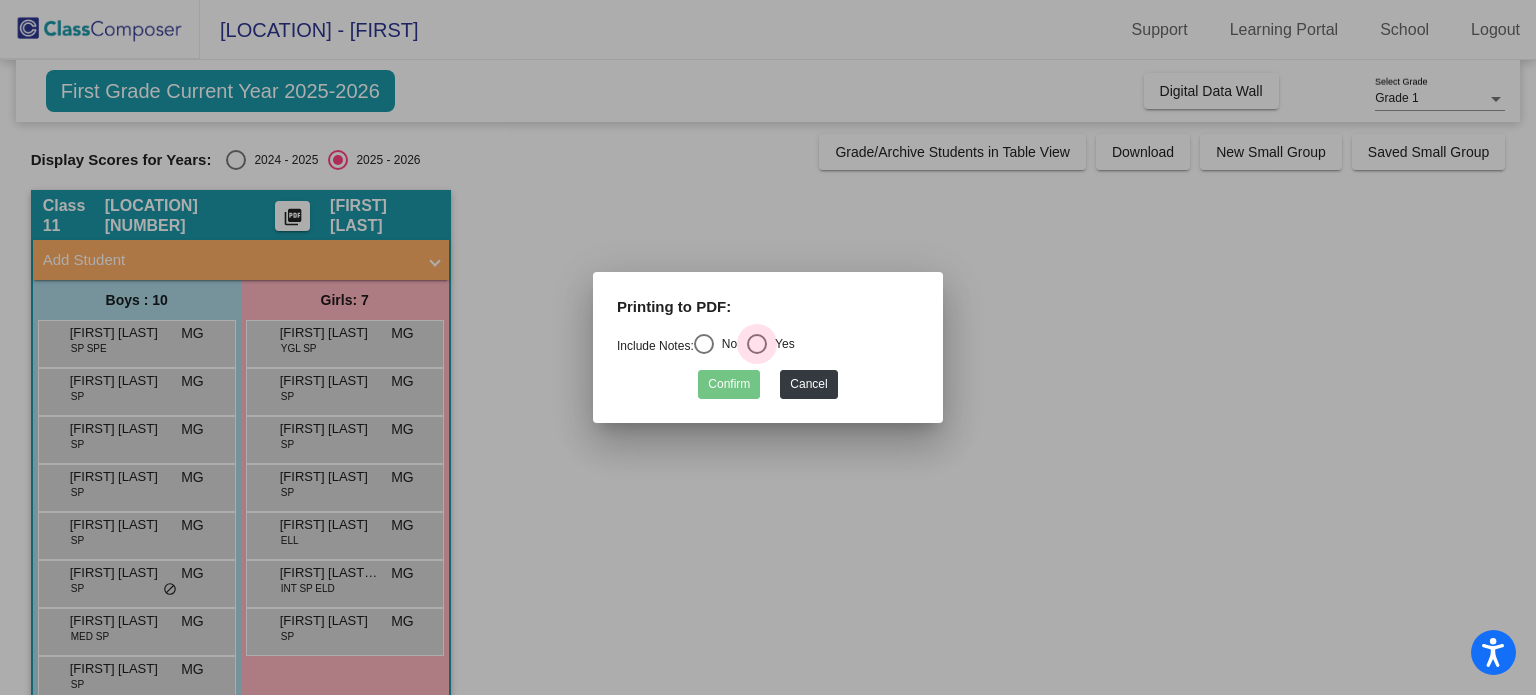 click at bounding box center [757, 344] 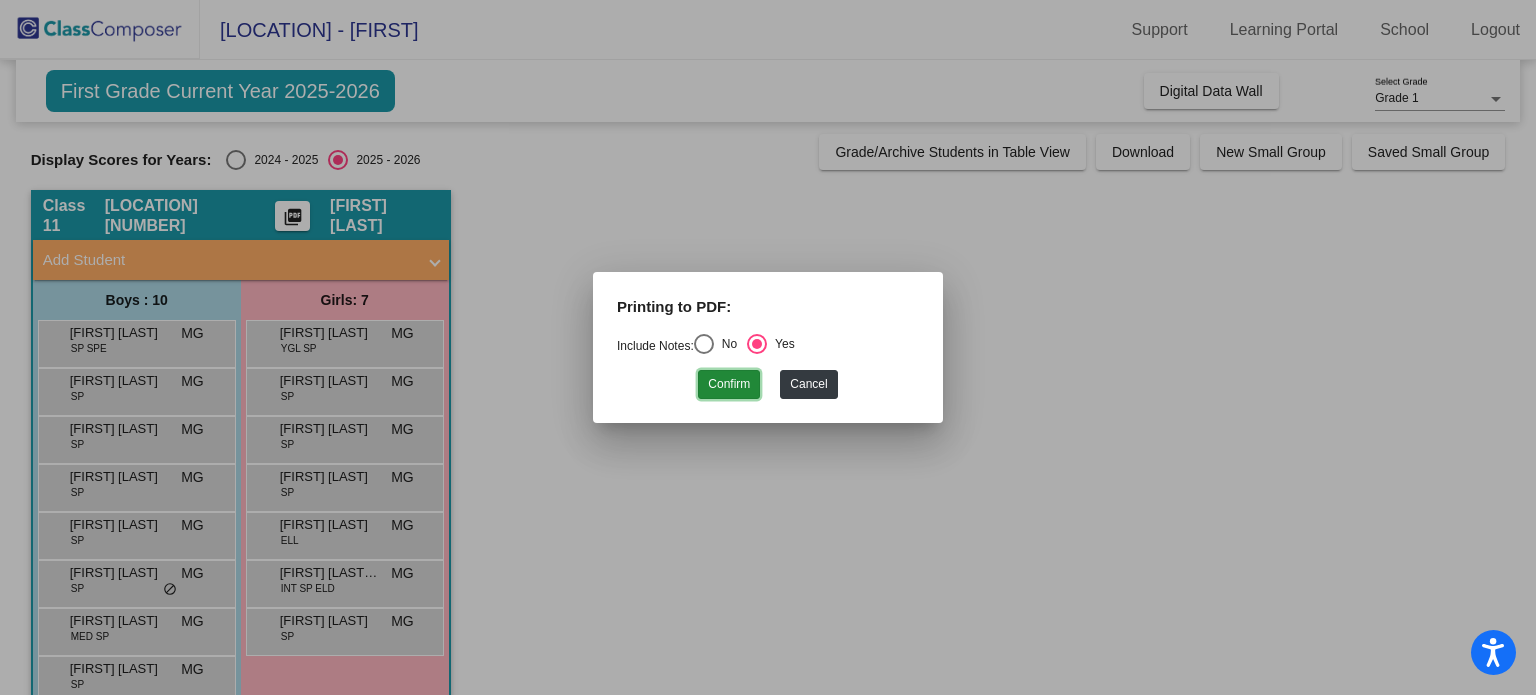 click on "Confirm" at bounding box center [729, 384] 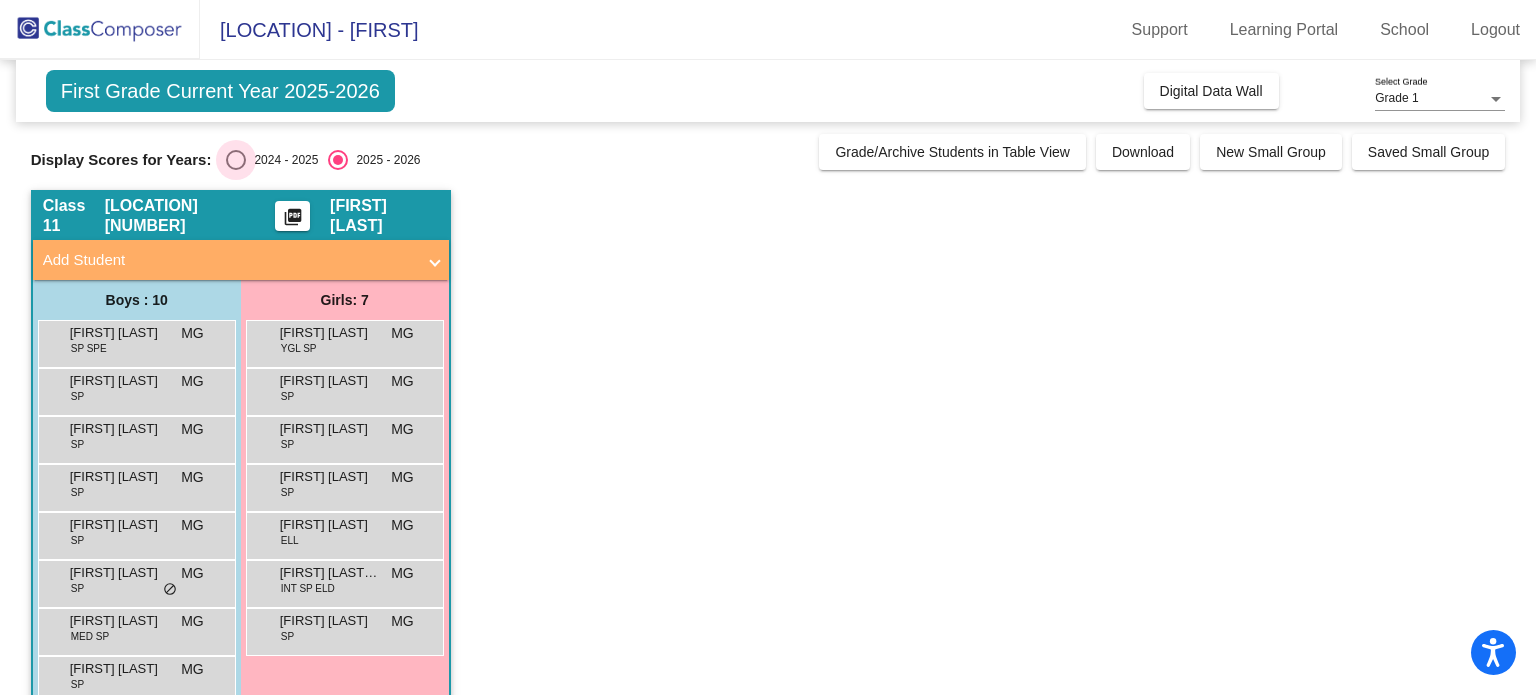 click at bounding box center [236, 160] 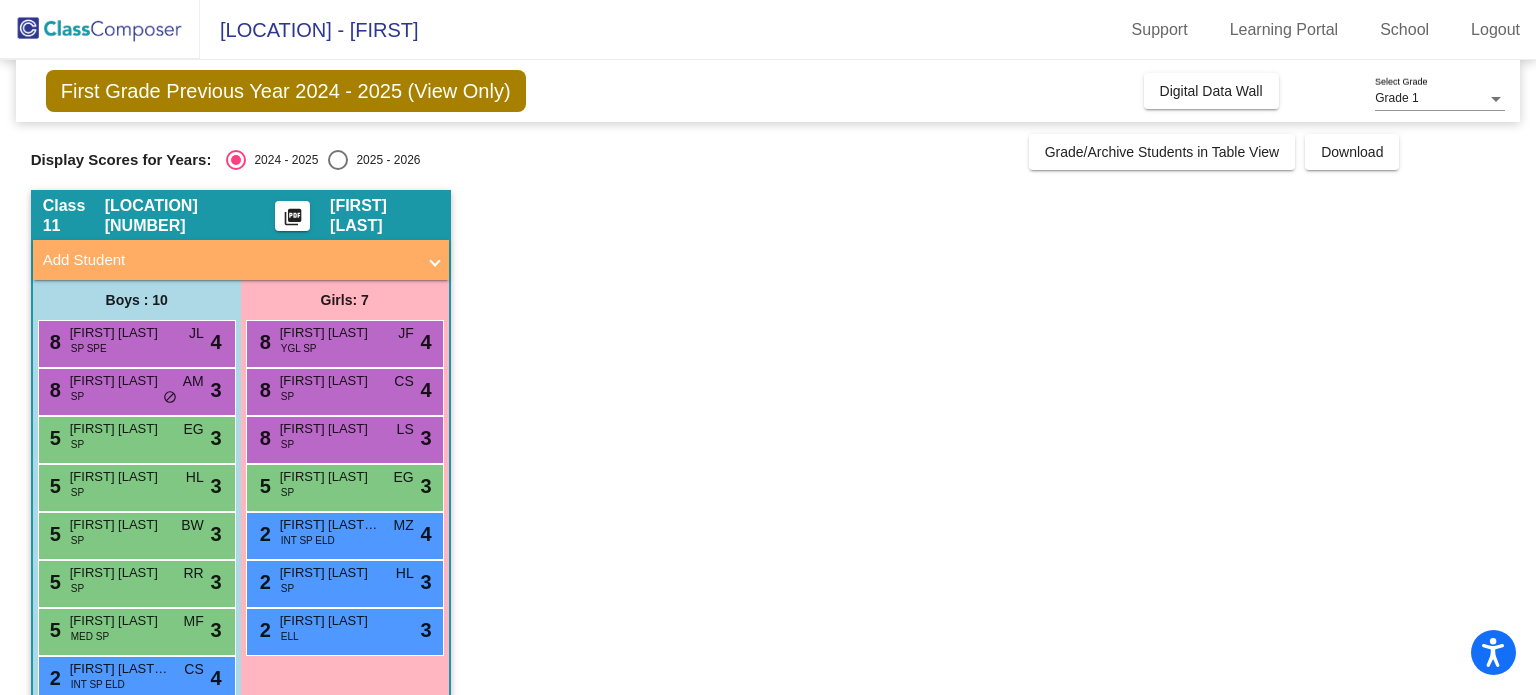 click on "picture_as_pdf" 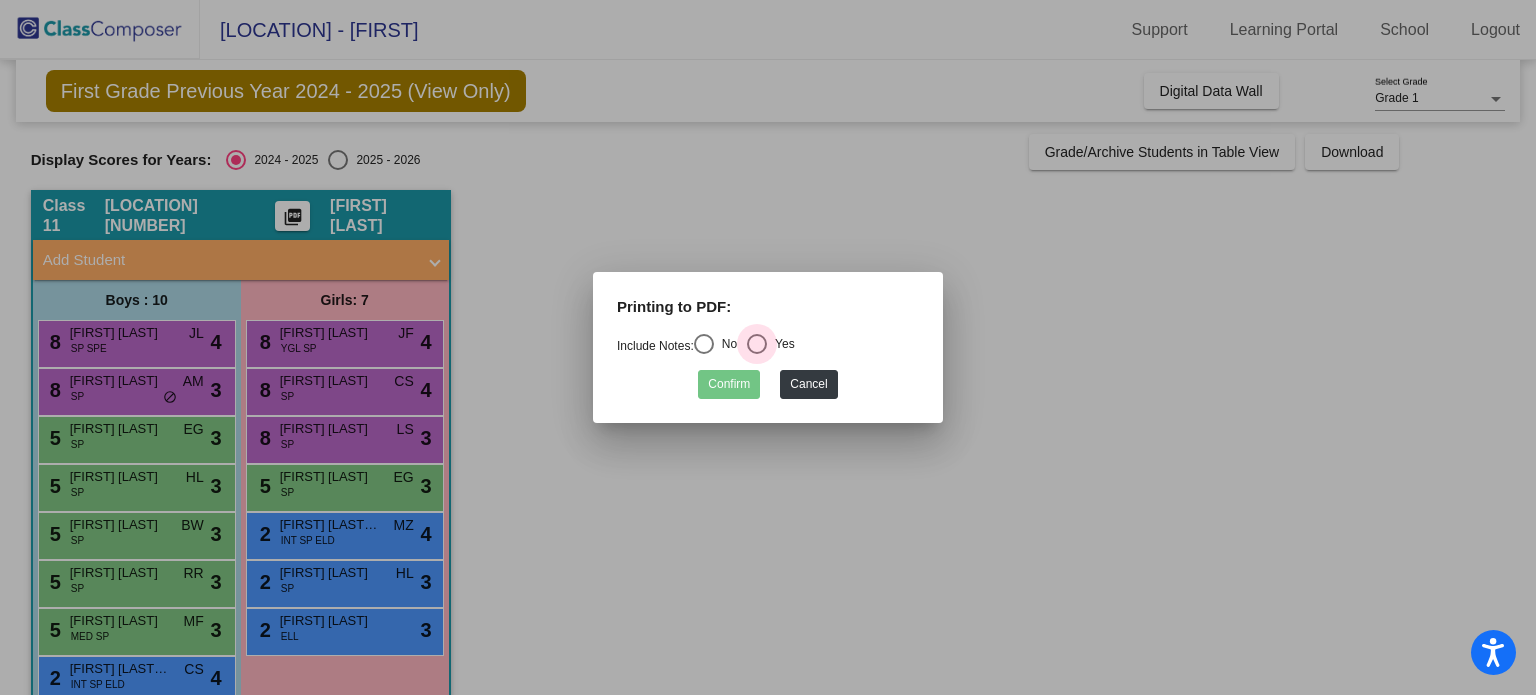 click at bounding box center [757, 344] 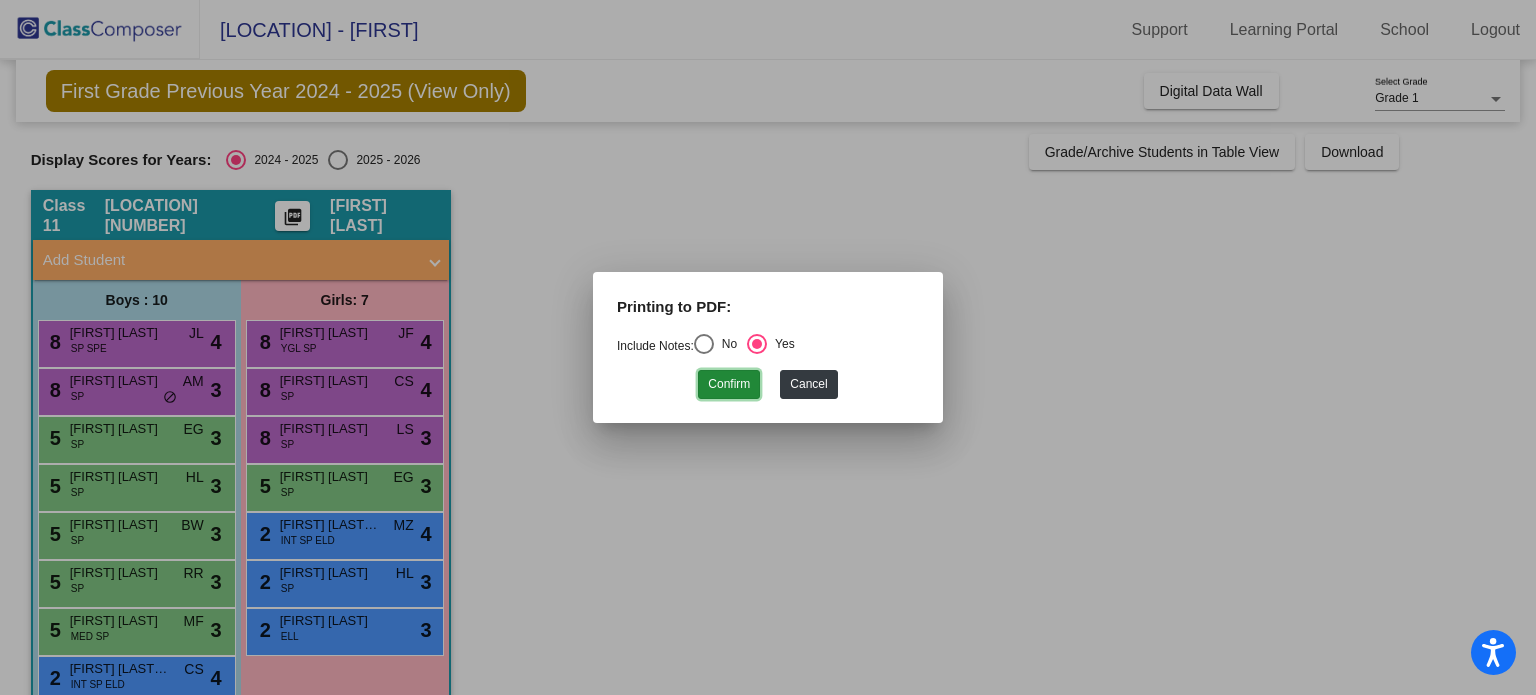 click on "Confirm" at bounding box center (729, 384) 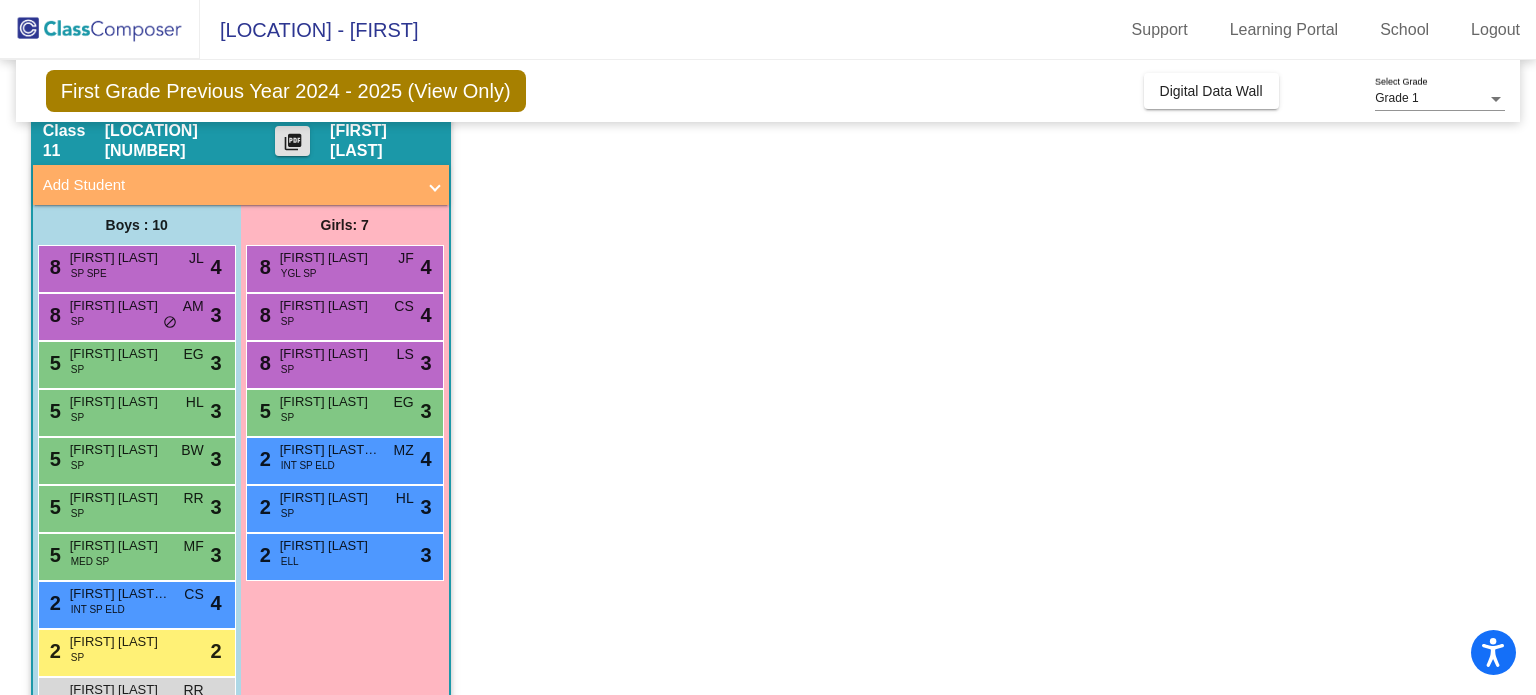 scroll, scrollTop: 76, scrollLeft: 0, axis: vertical 